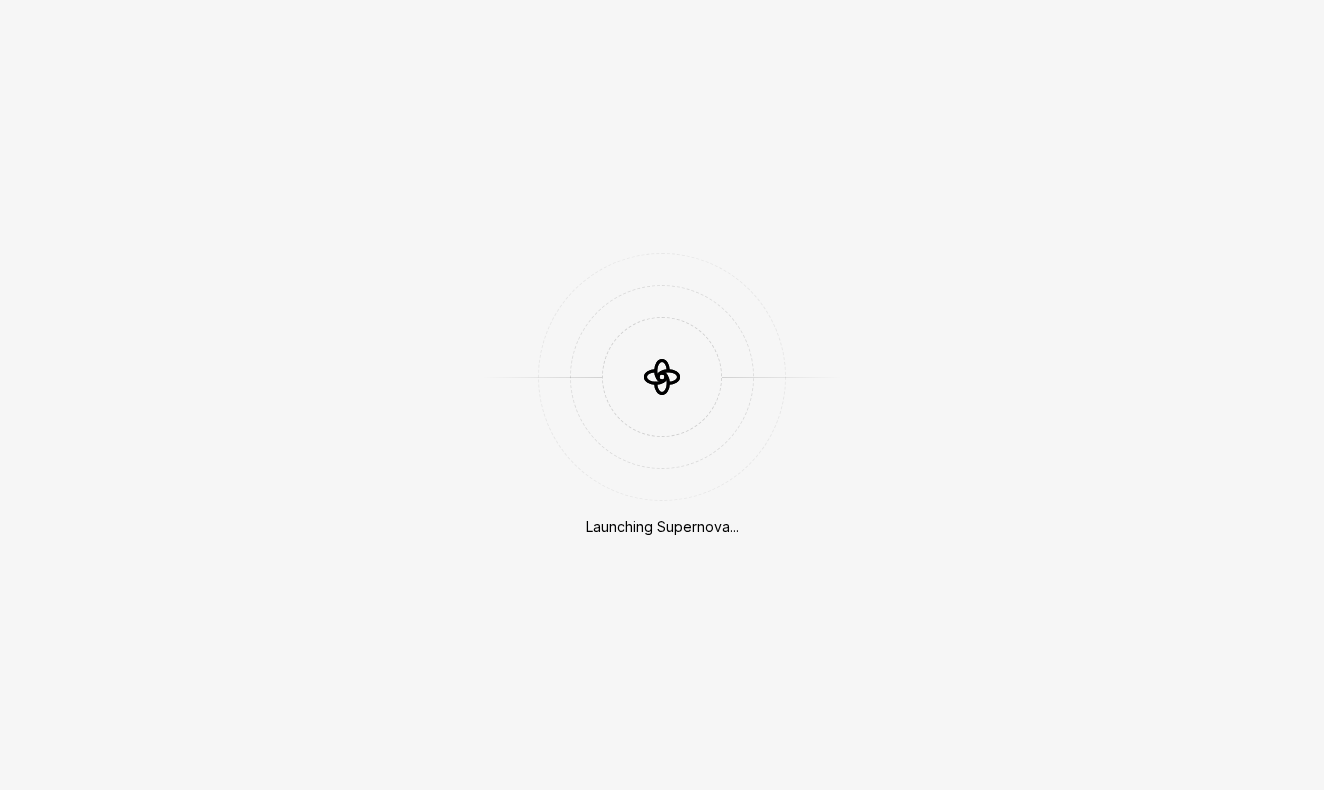 scroll, scrollTop: 0, scrollLeft: 0, axis: both 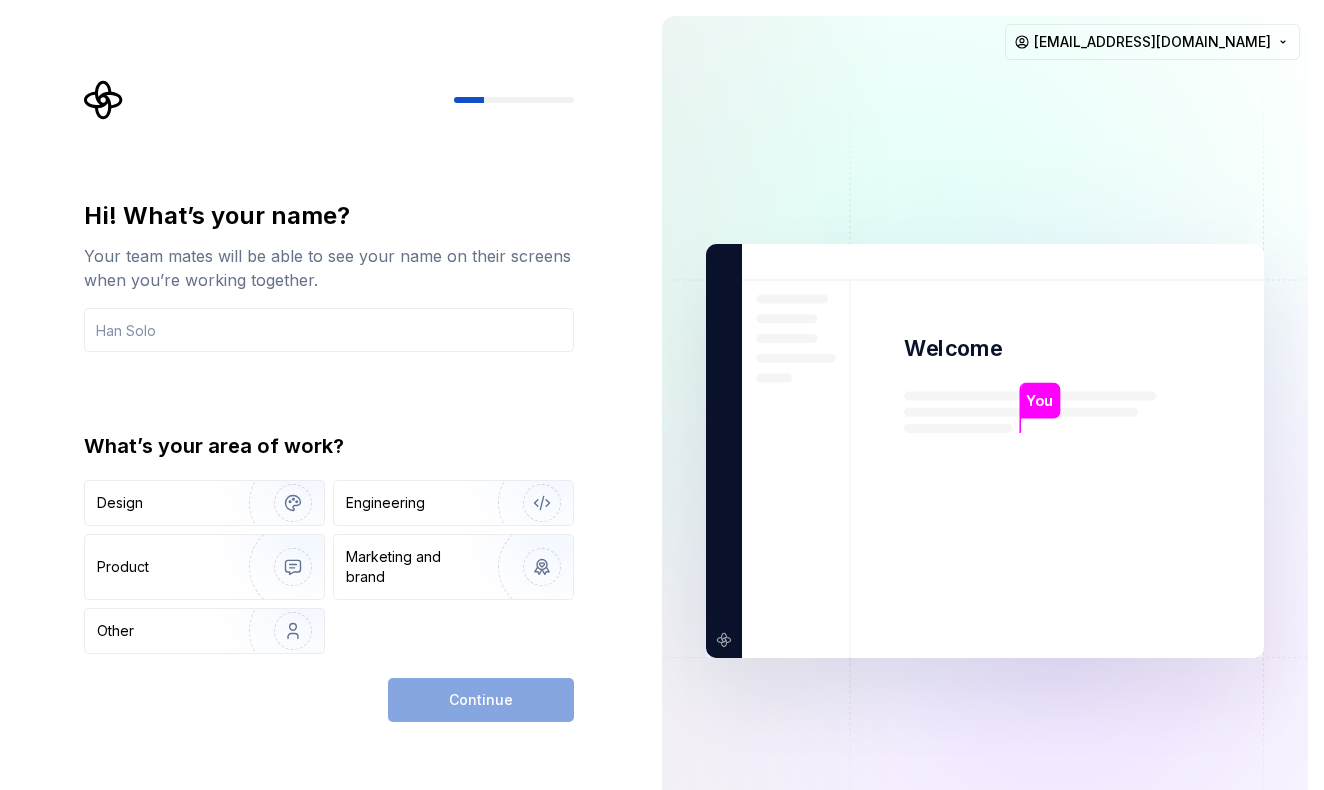 type on "ㅊ" 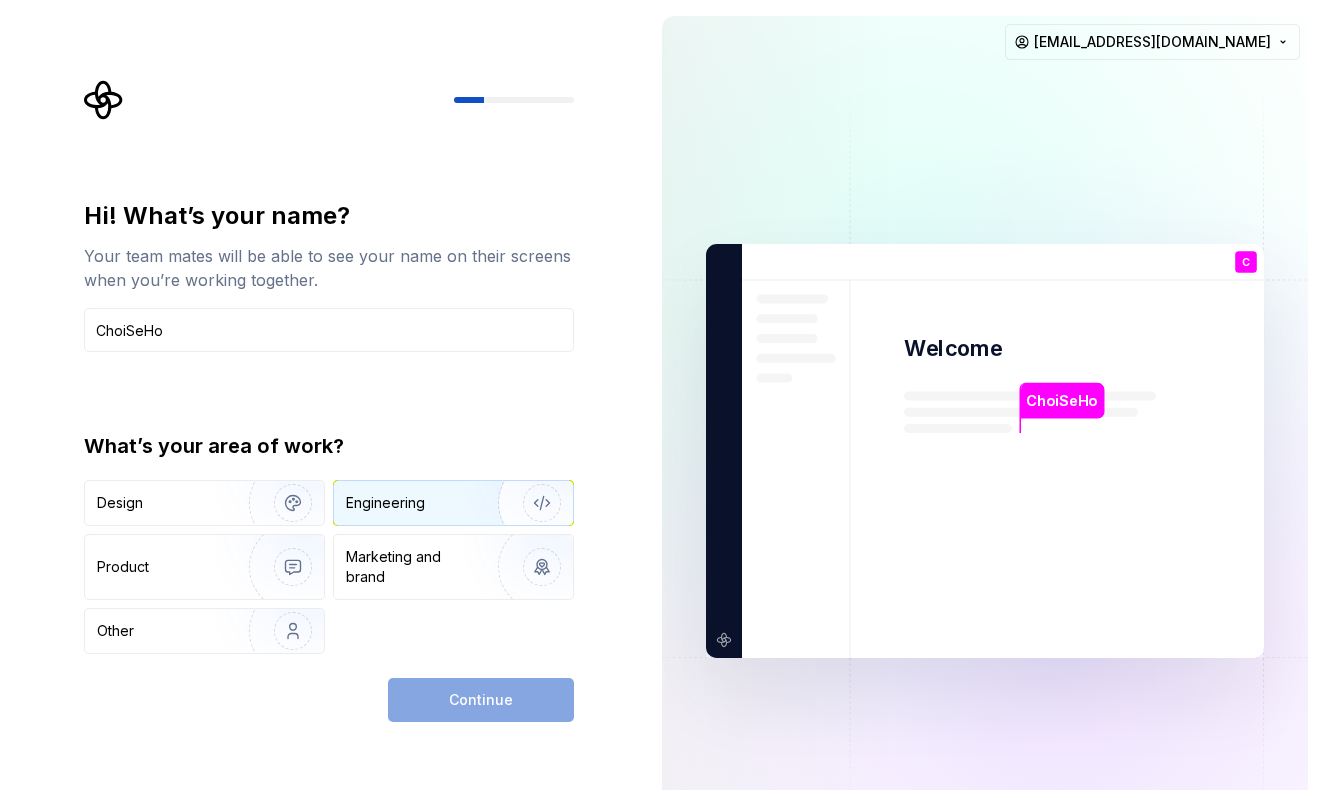 type on "ChoiSeHo" 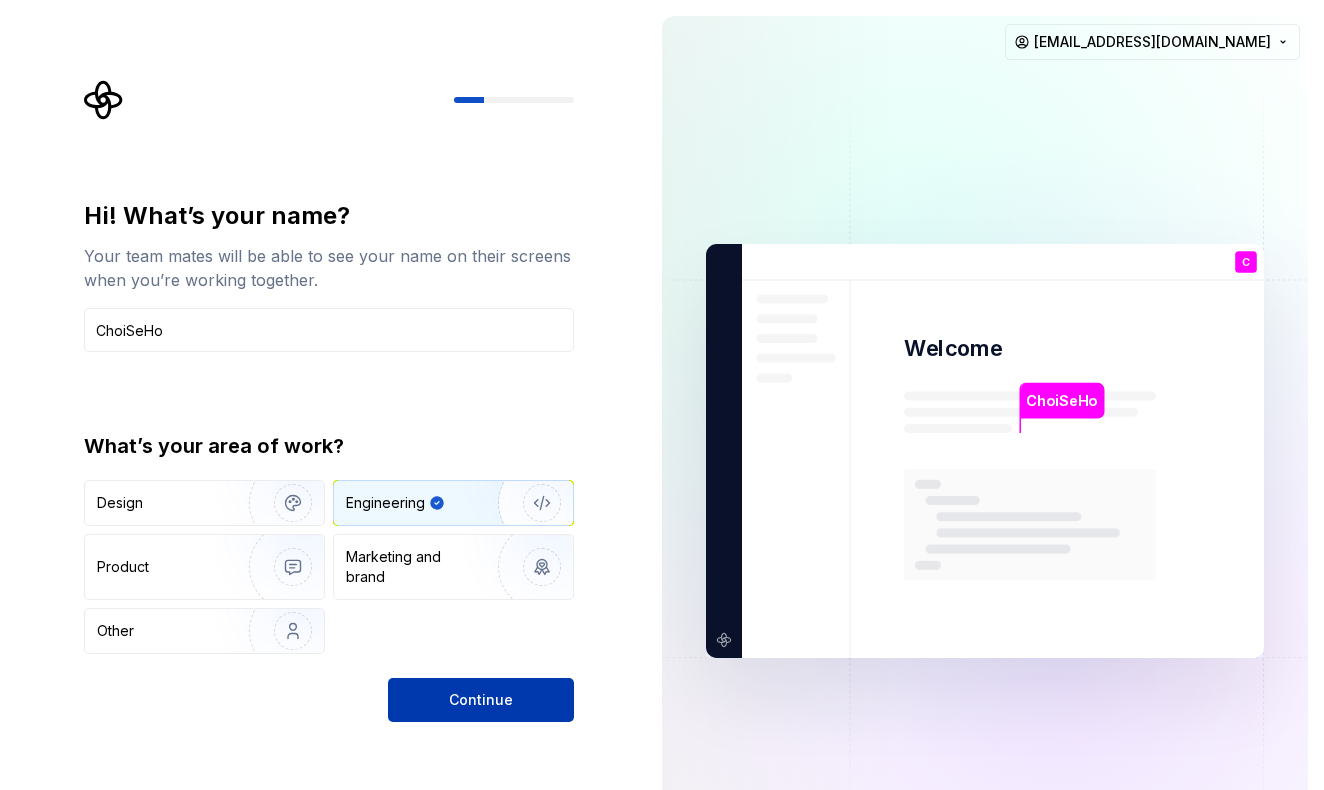 click on "Continue" at bounding box center [481, 700] 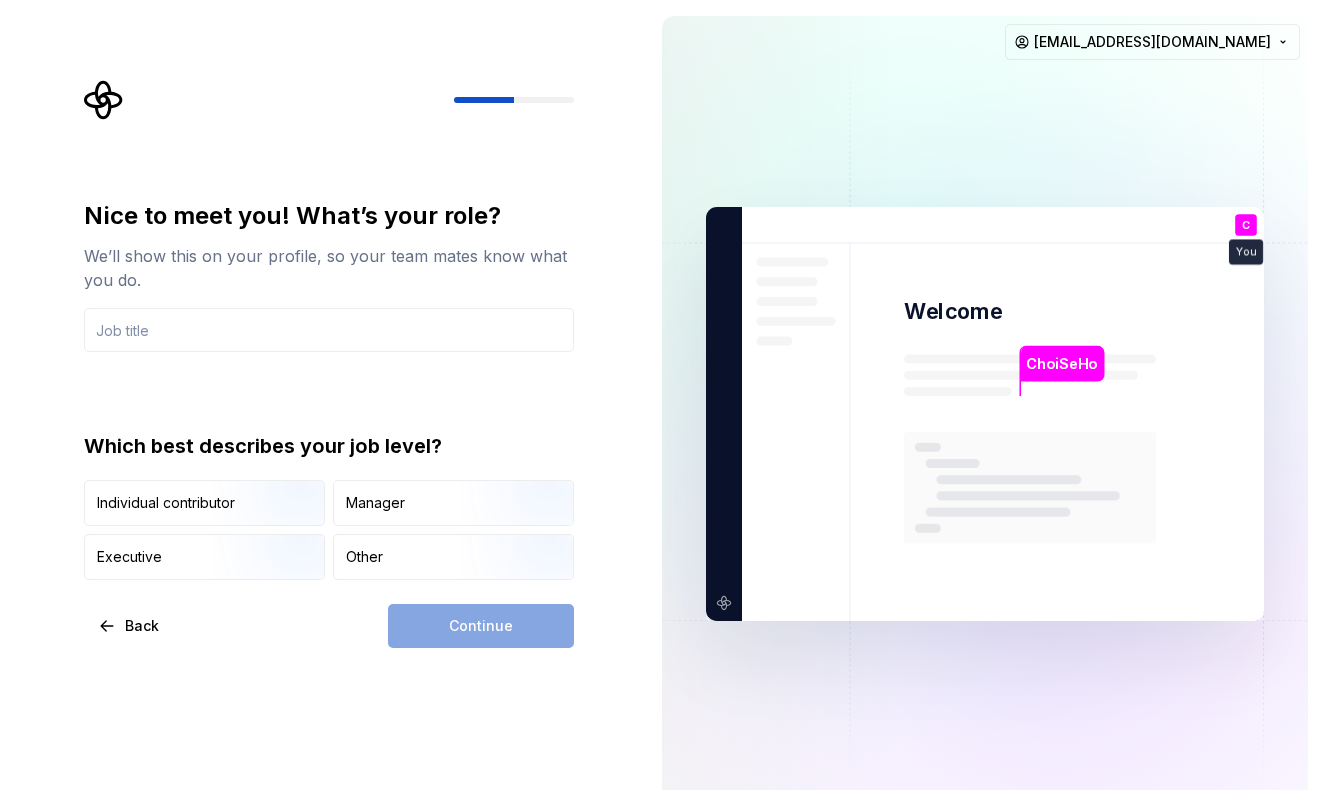click on "ChoiSeHo" at bounding box center [1061, 364] 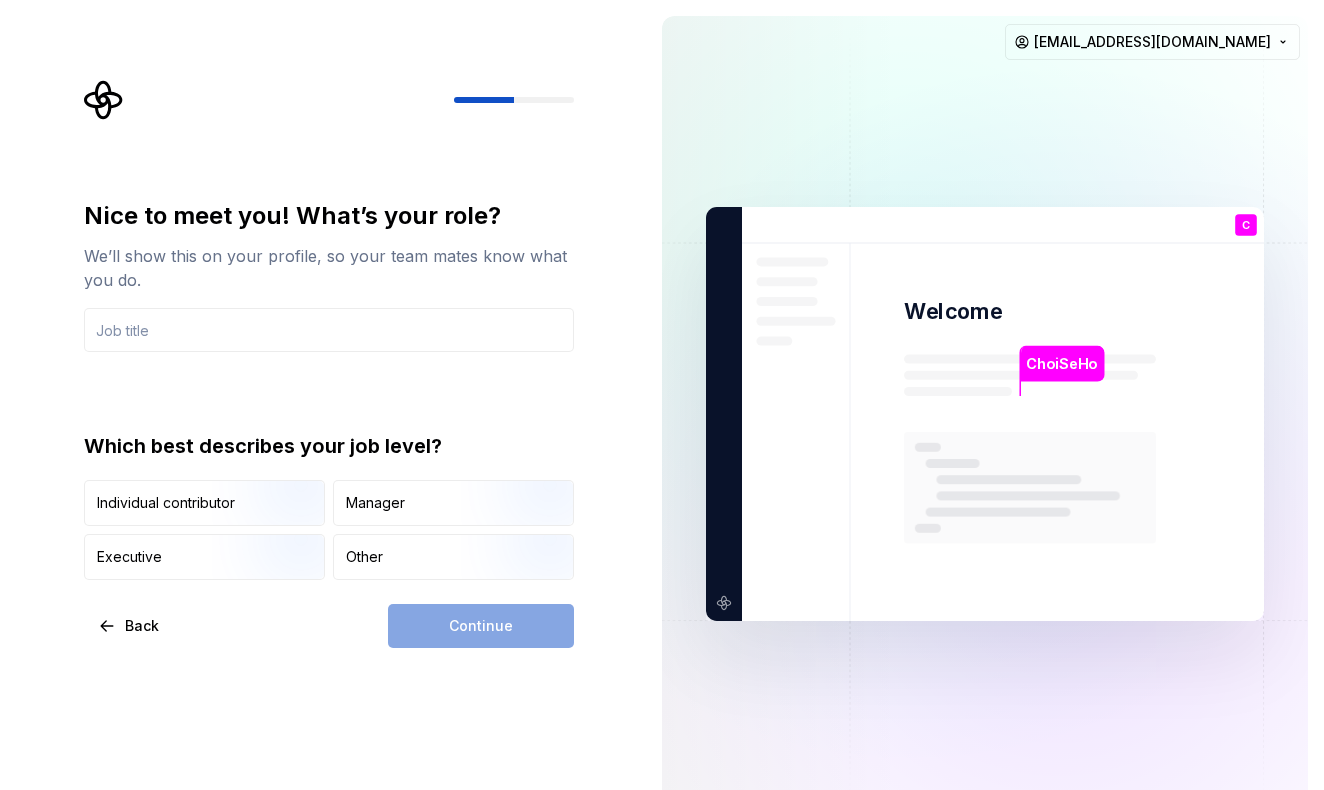 click on "ChoiSeHo" at bounding box center (1061, 364) 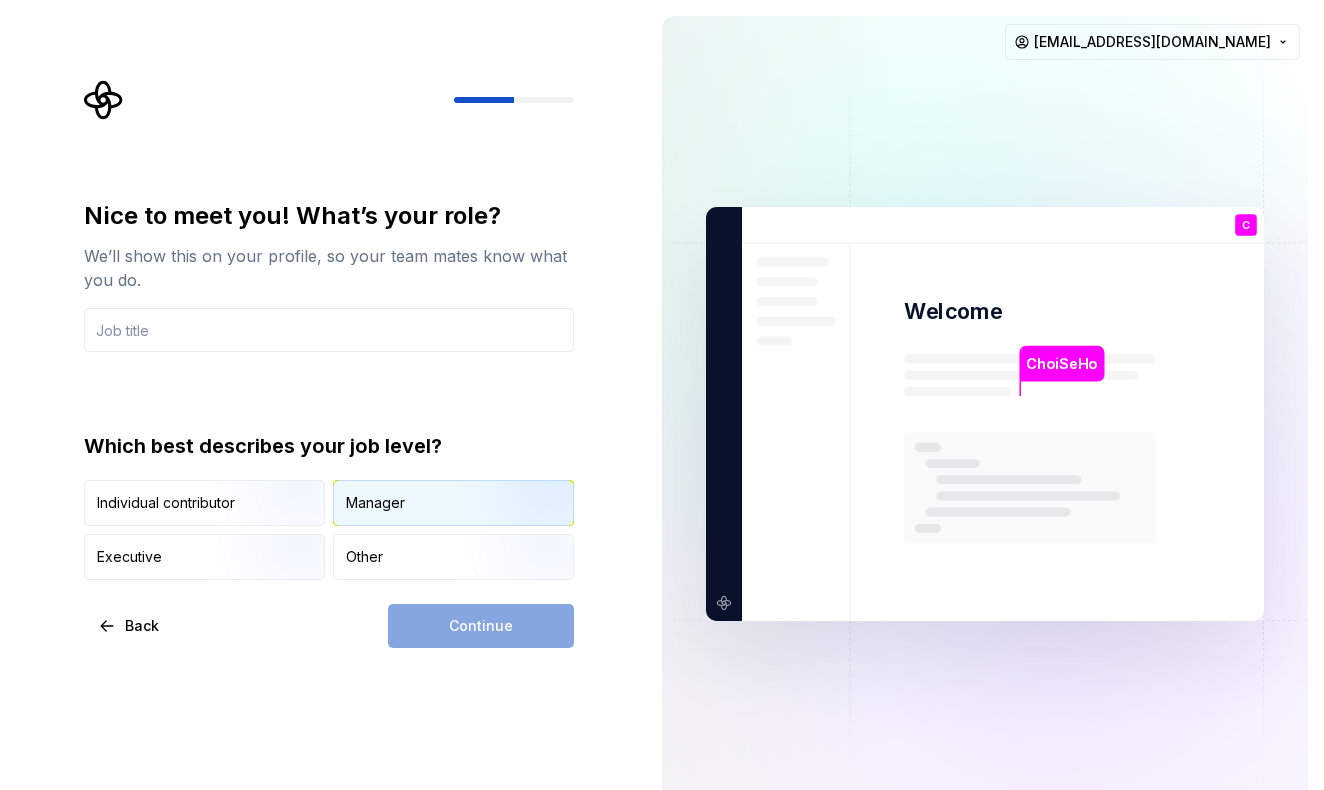 click on "Manager" at bounding box center (375, 503) 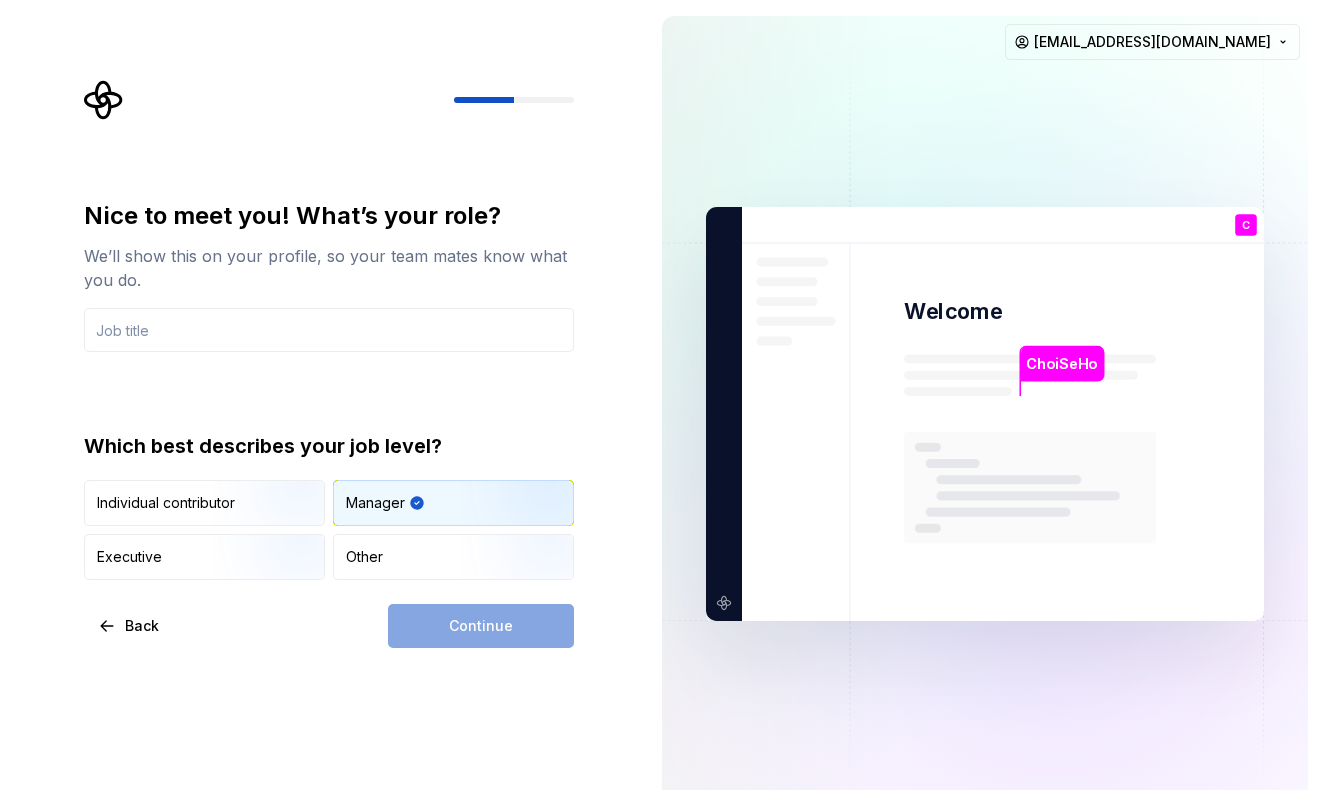 click on "Continue" at bounding box center [481, 626] 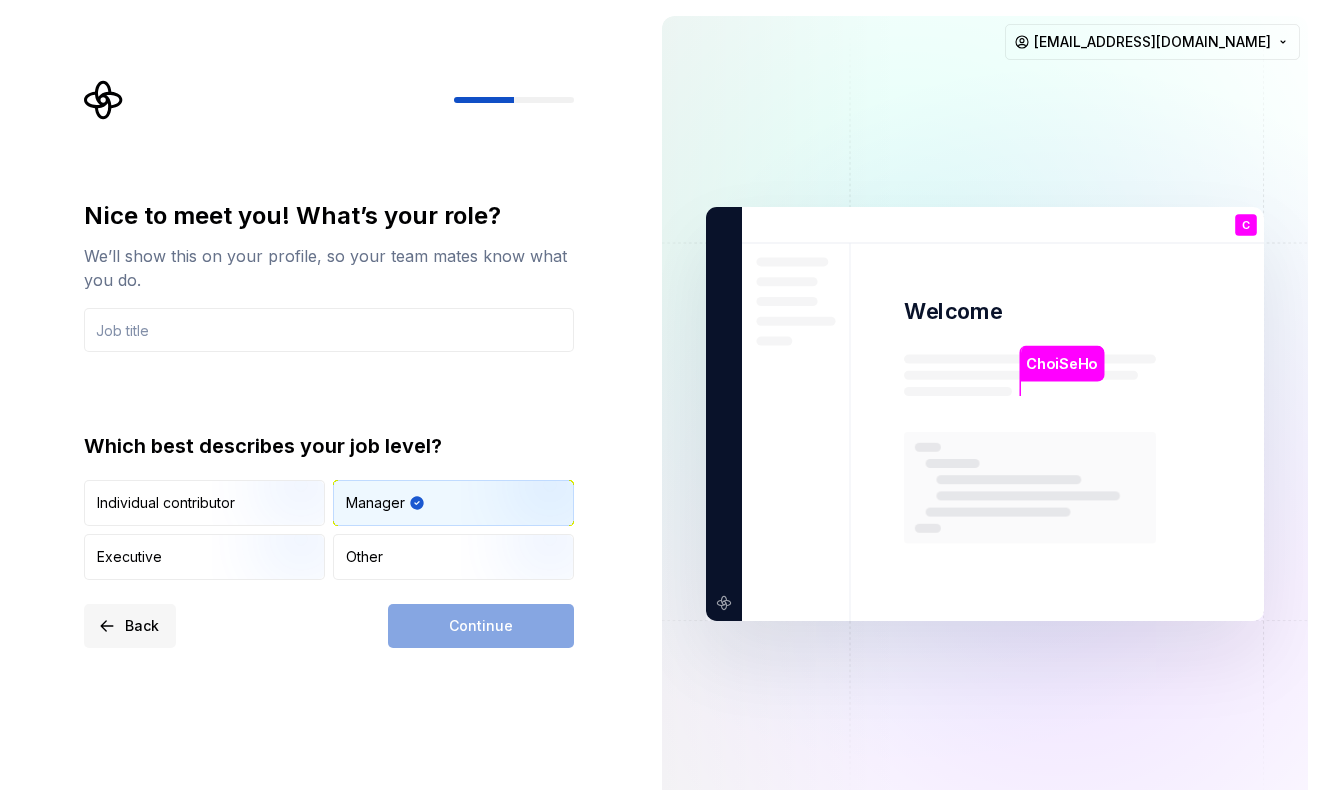 click on "Back" at bounding box center [142, 626] 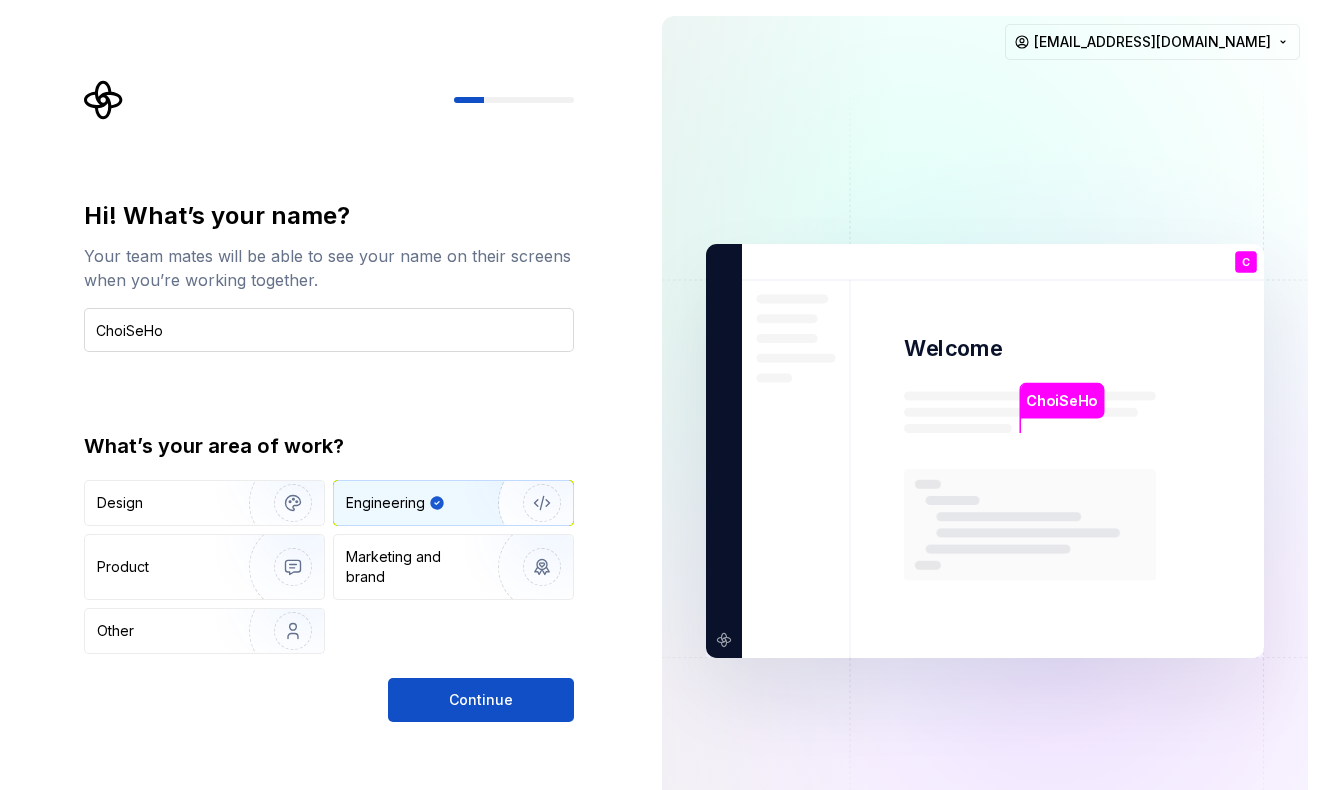 click on "ChoiSeHo" at bounding box center [329, 330] 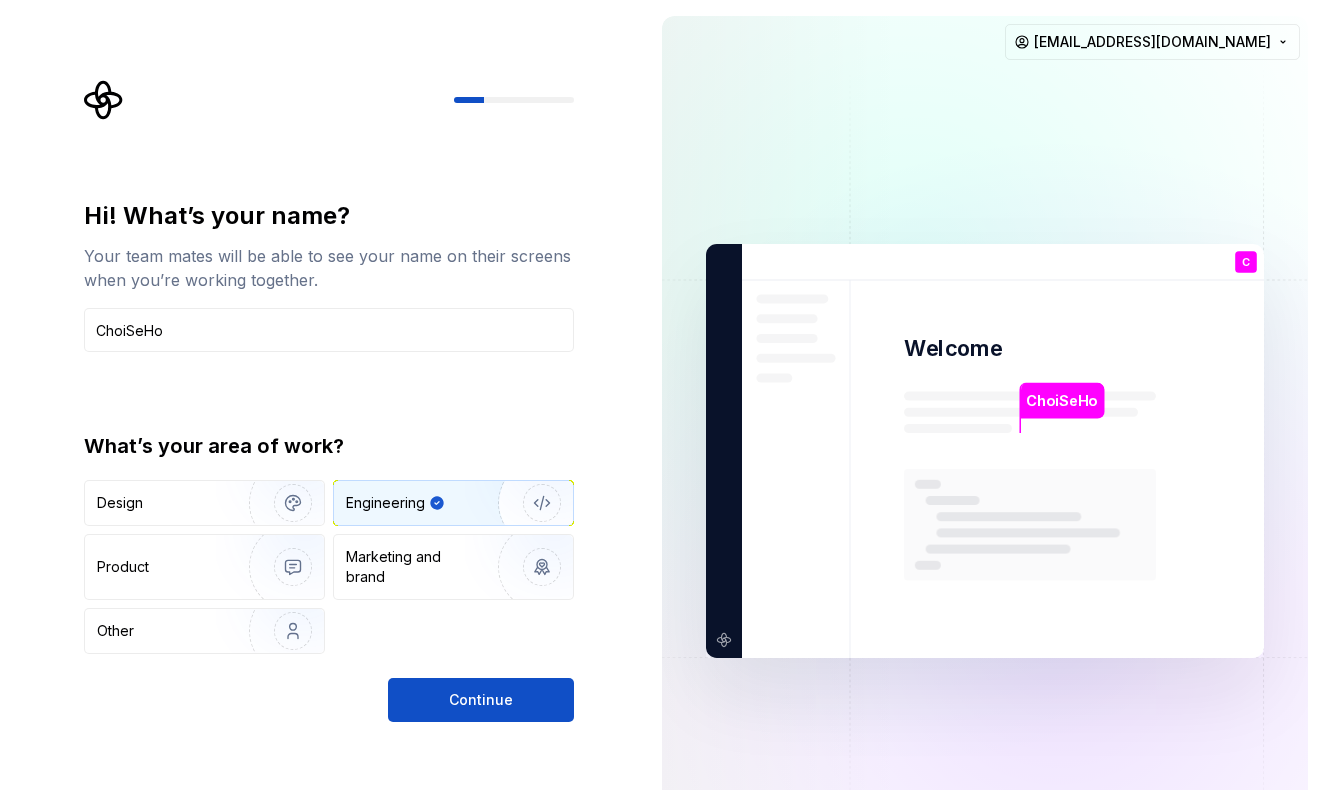 click on "Hi! What’s your name? Your team mates will be able to see your name on their screens when you’re working together. ChoiSeHo What’s your area of work? Design Engineering Product Marketing and brand Other" at bounding box center [329, 427] 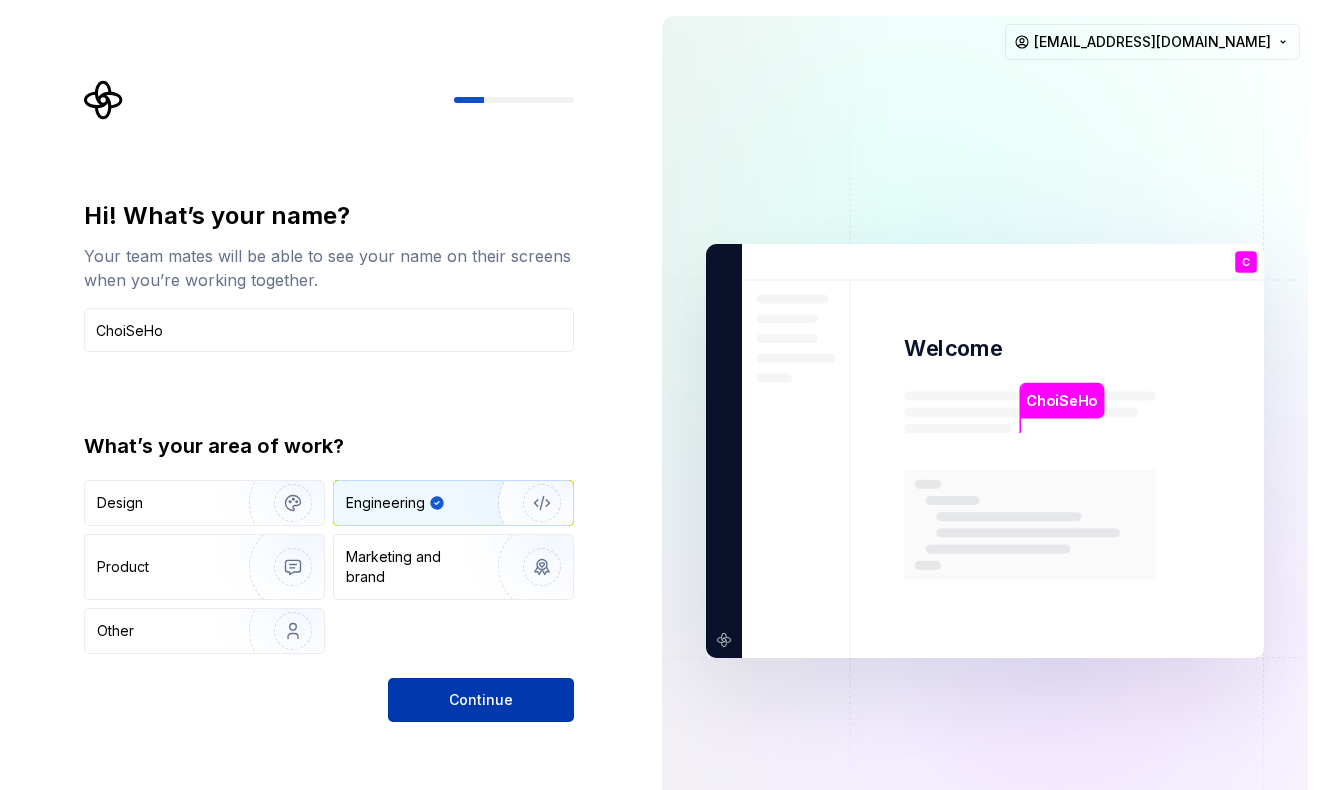 click on "Continue" at bounding box center [481, 700] 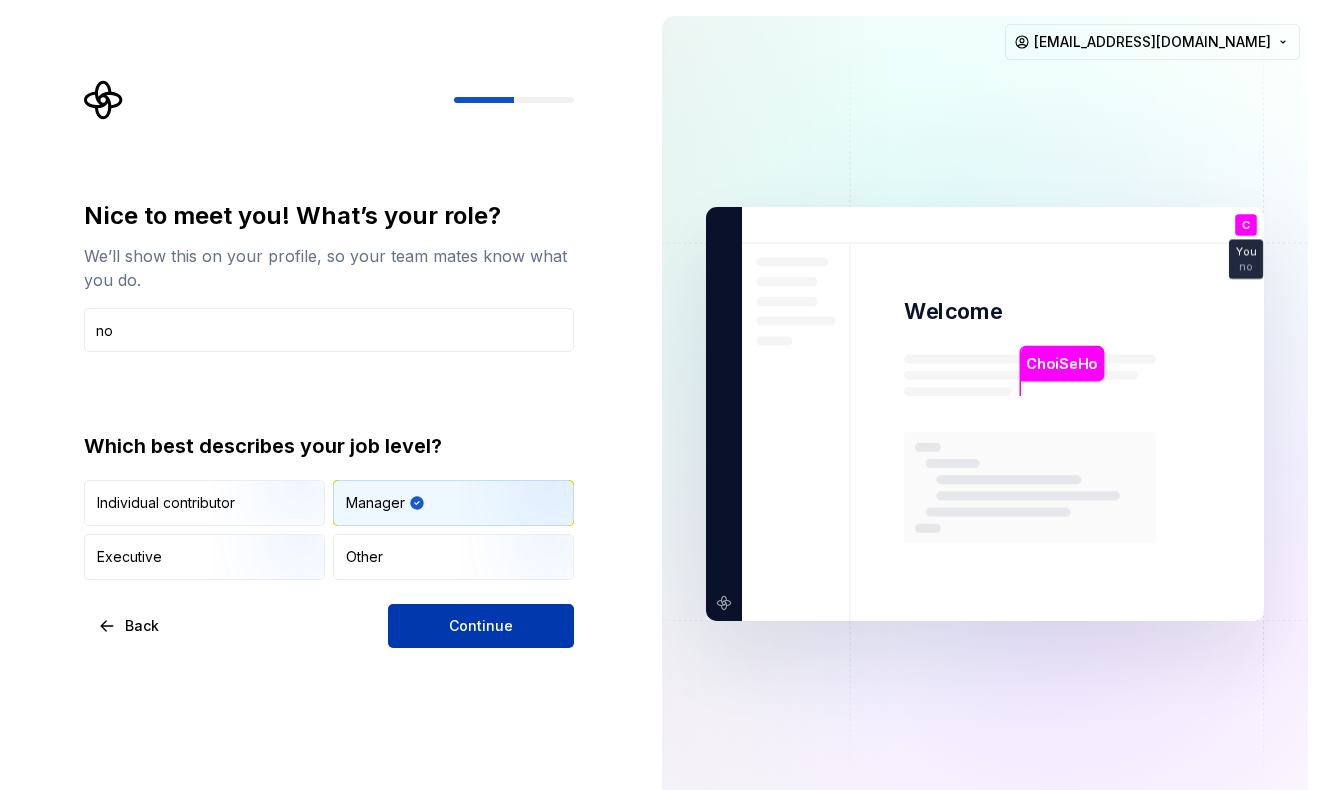 type on "n" 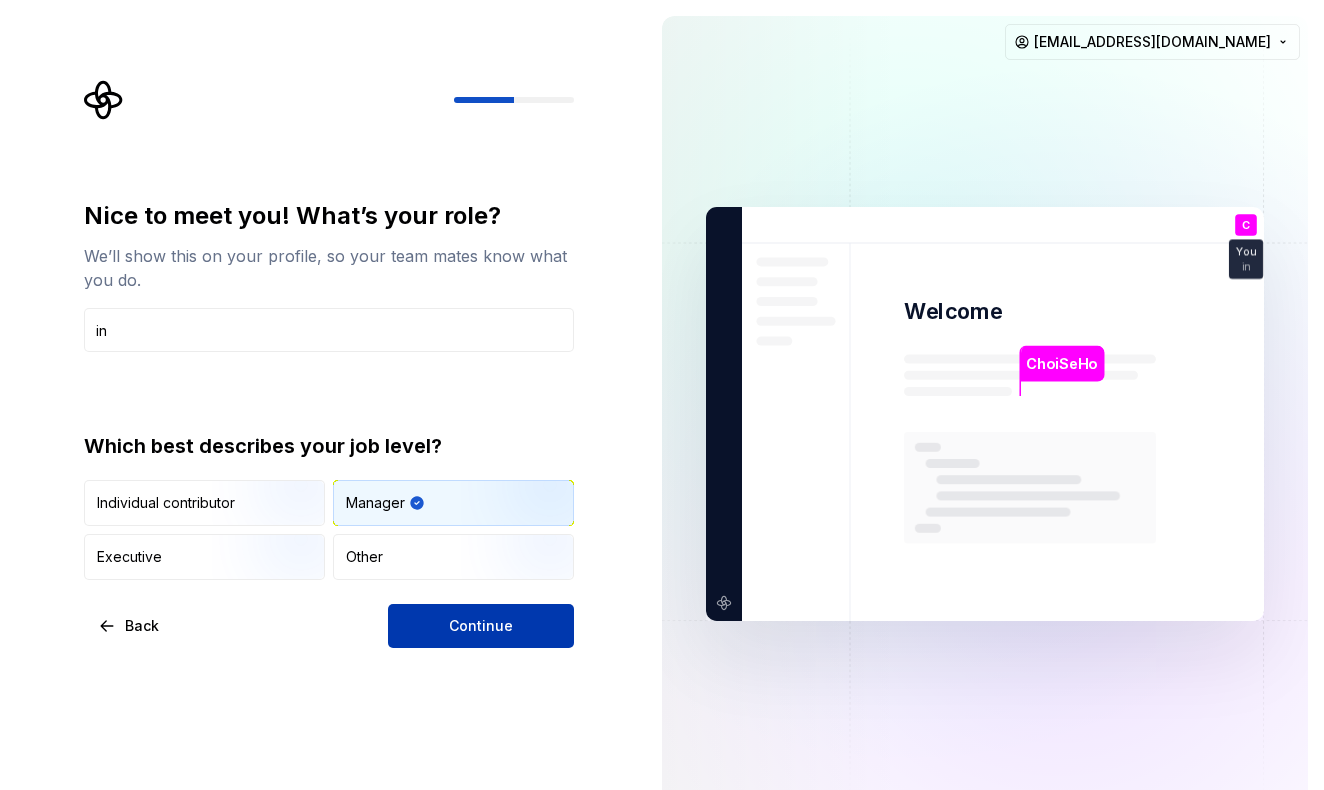 type on "i" 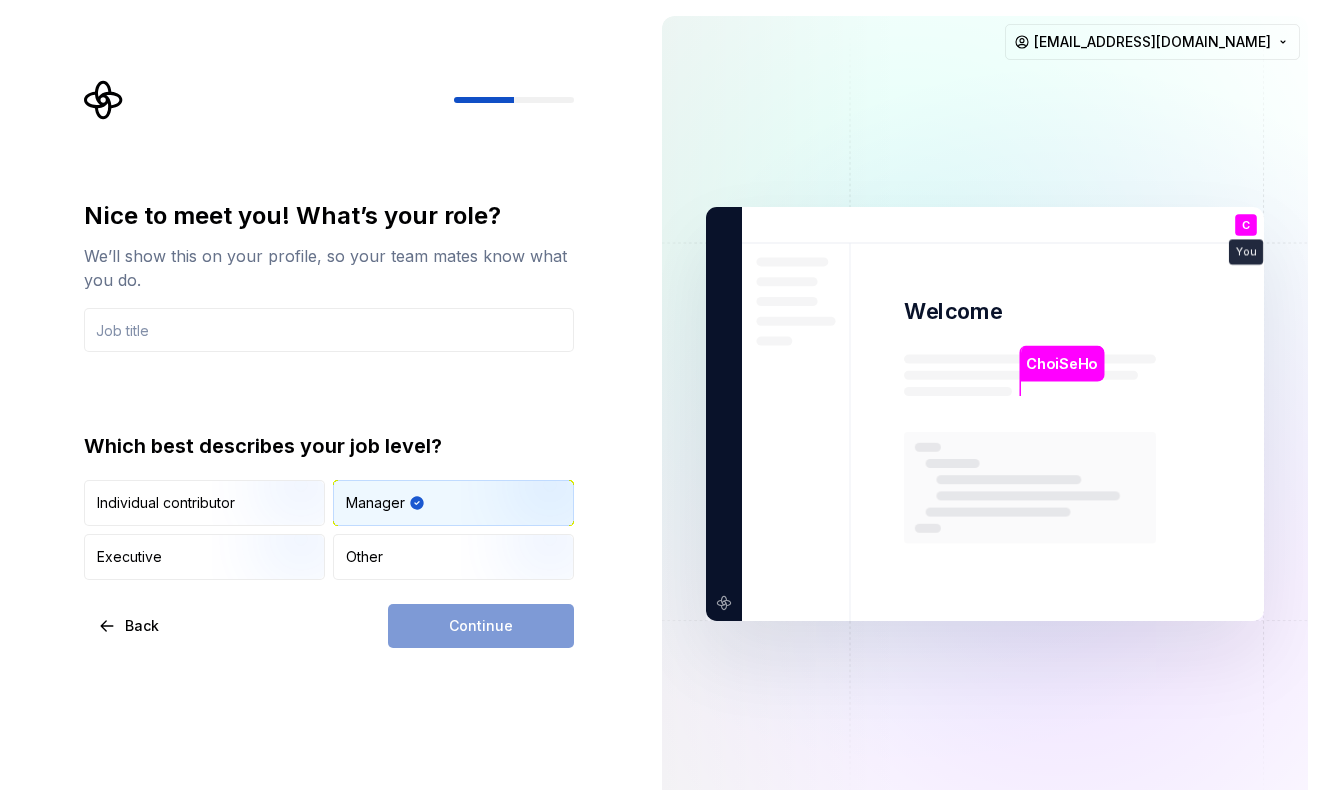 type on "G" 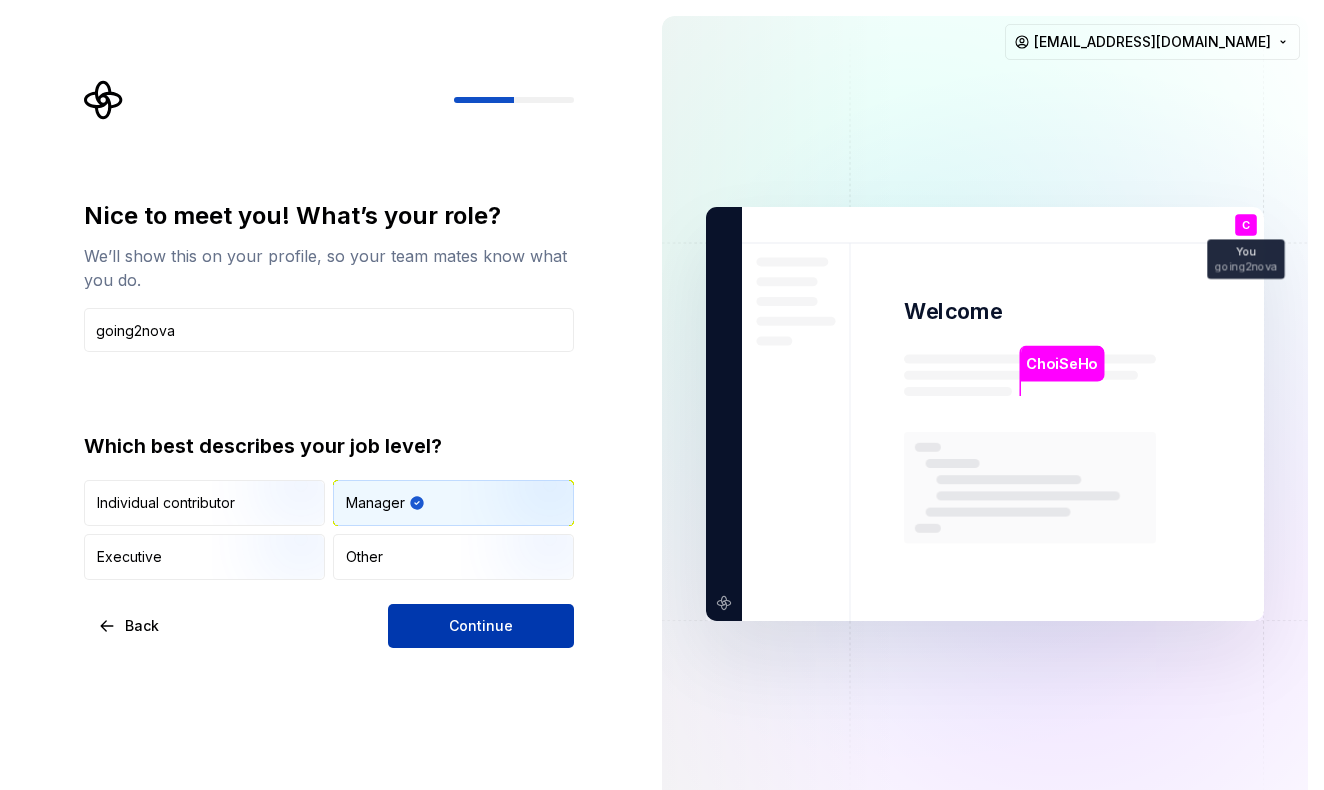 type on "going2nova" 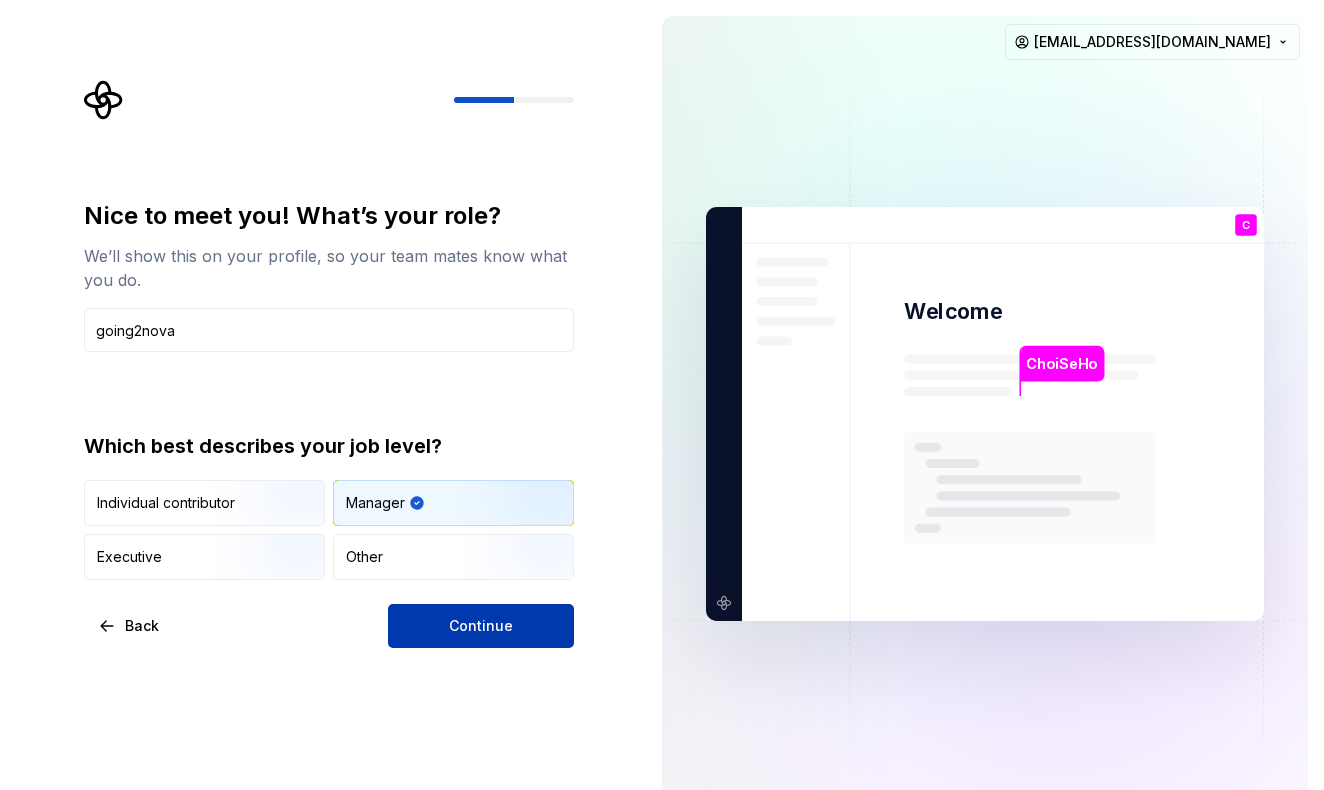 click on "Continue" at bounding box center [481, 626] 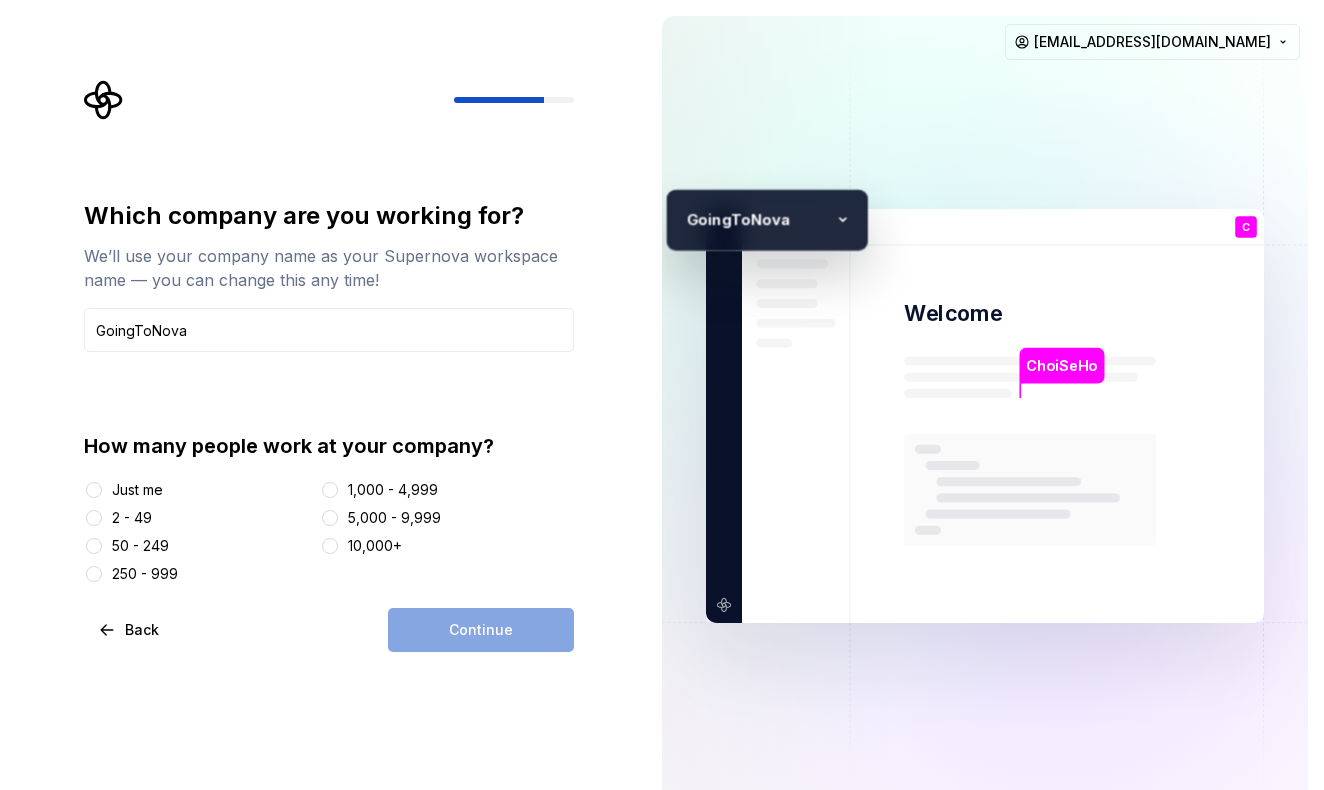 type on "GoingToNova" 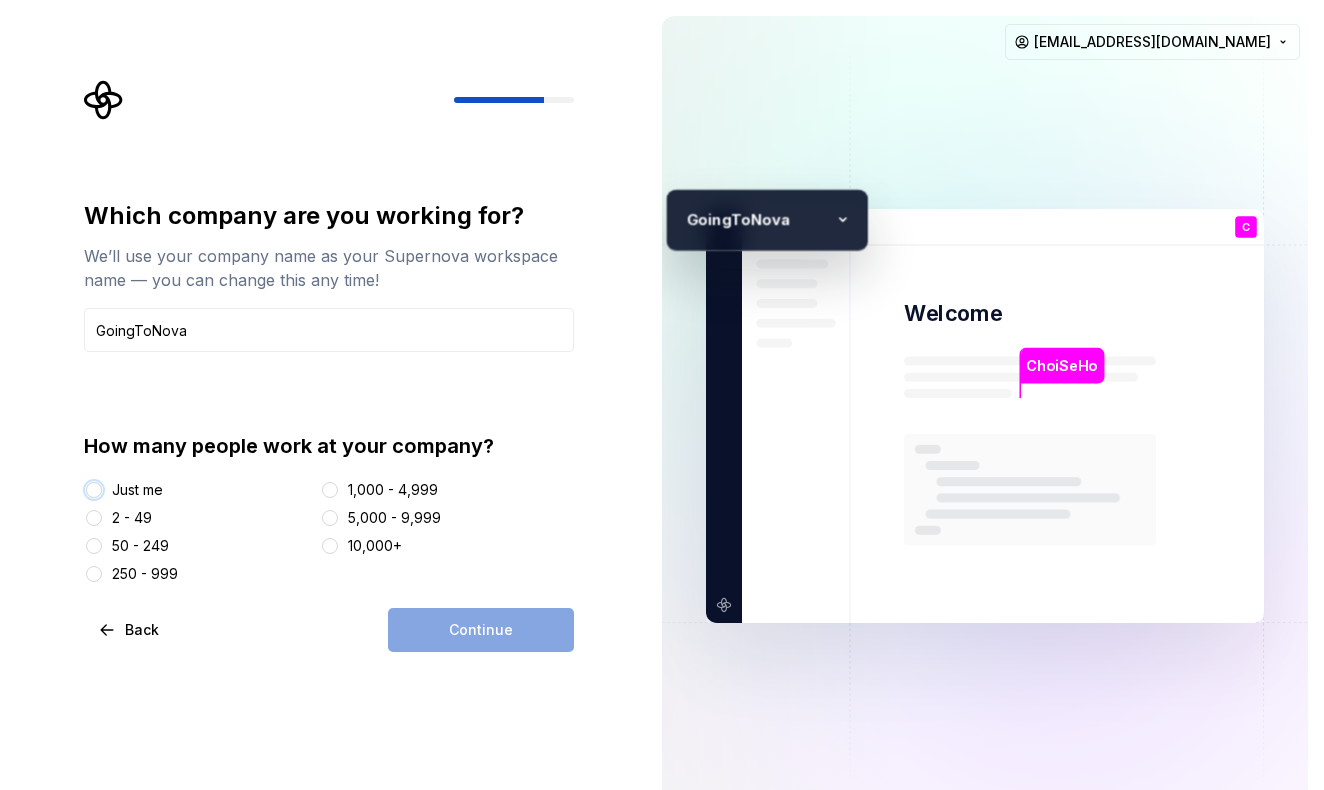 click on "Just me" at bounding box center [94, 490] 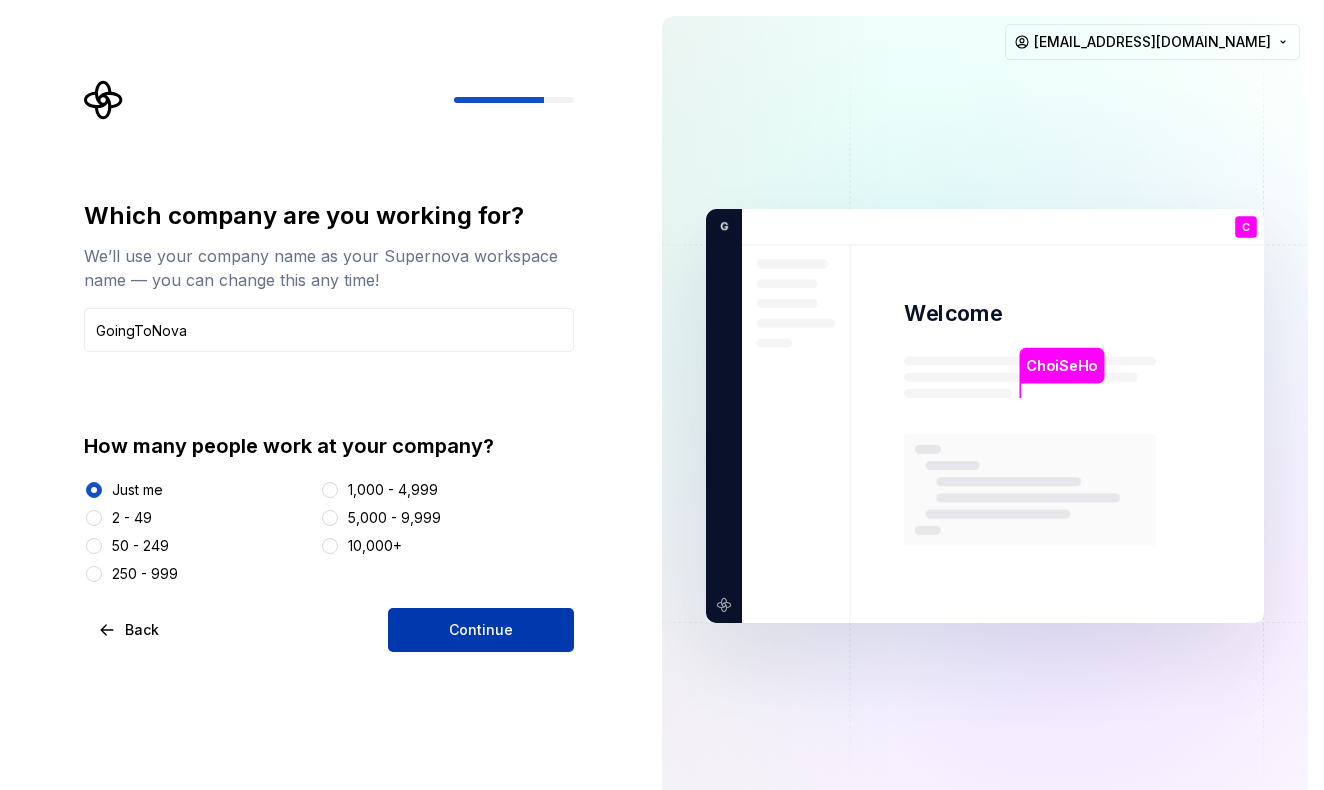 click on "Continue" at bounding box center (481, 630) 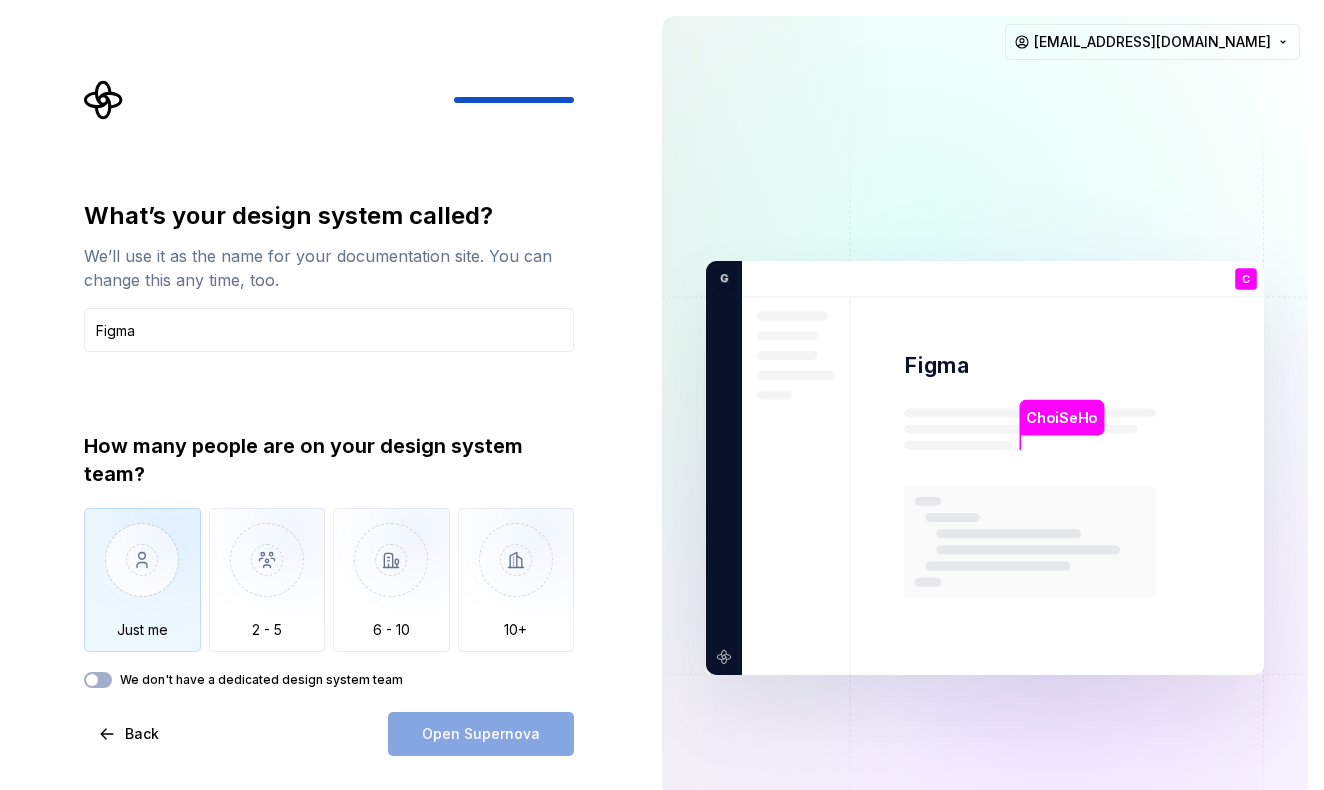 type on "Figma" 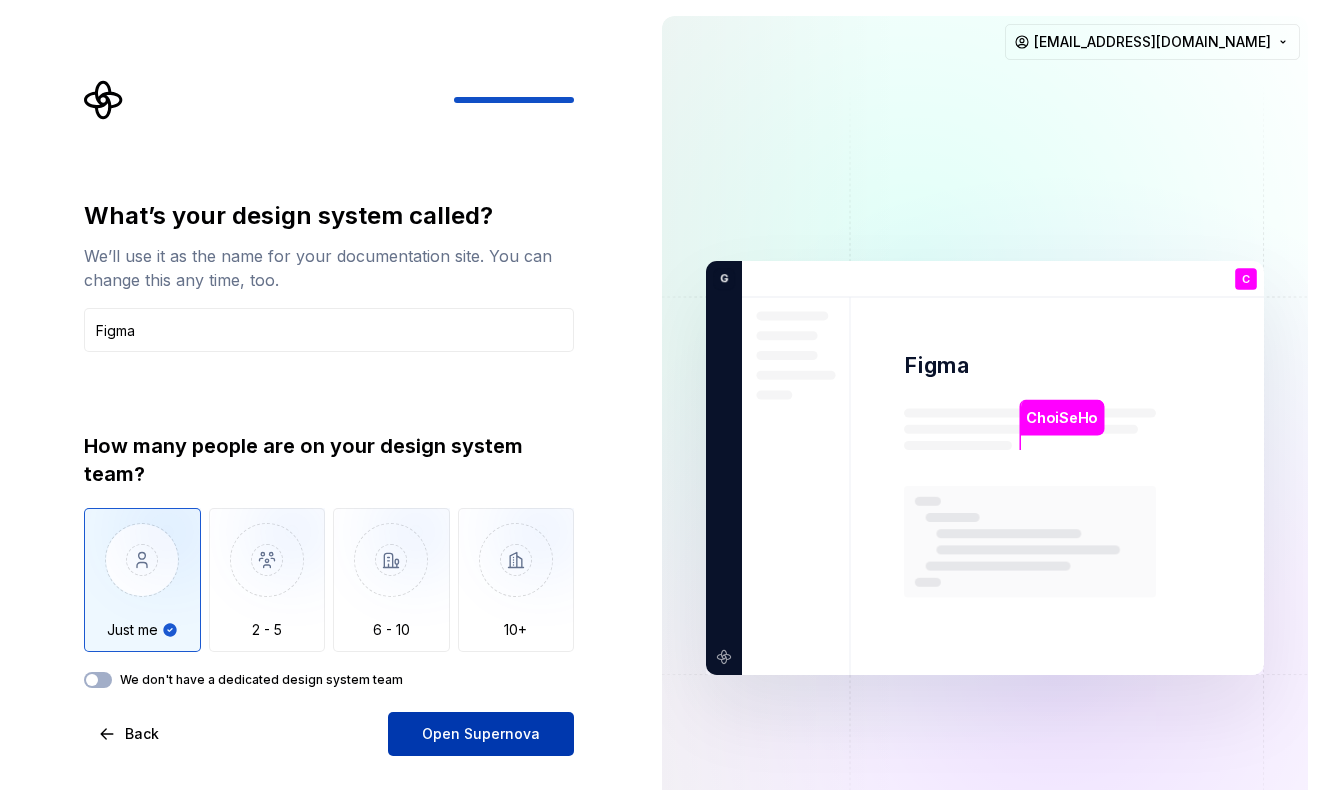 click on "Open Supernova" at bounding box center [481, 734] 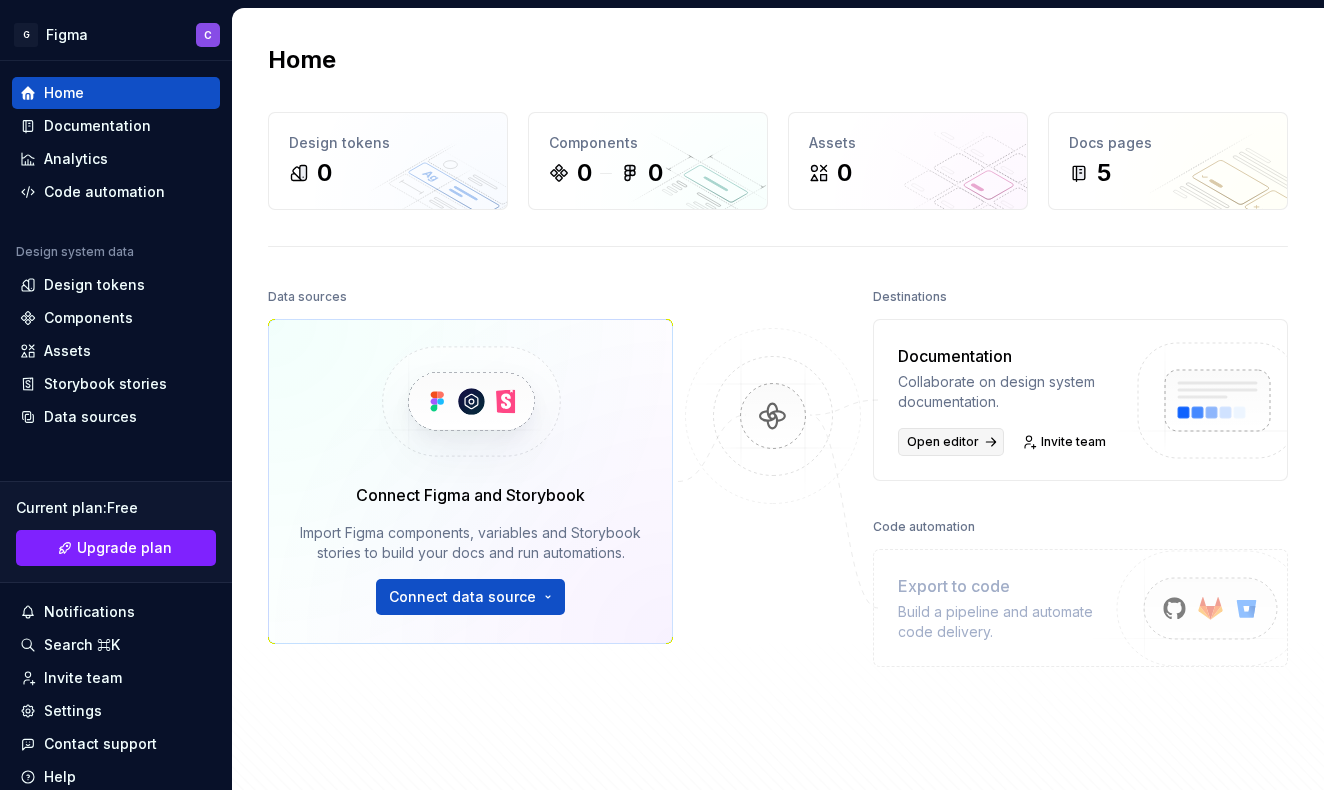 click on "Open editor" at bounding box center (943, 442) 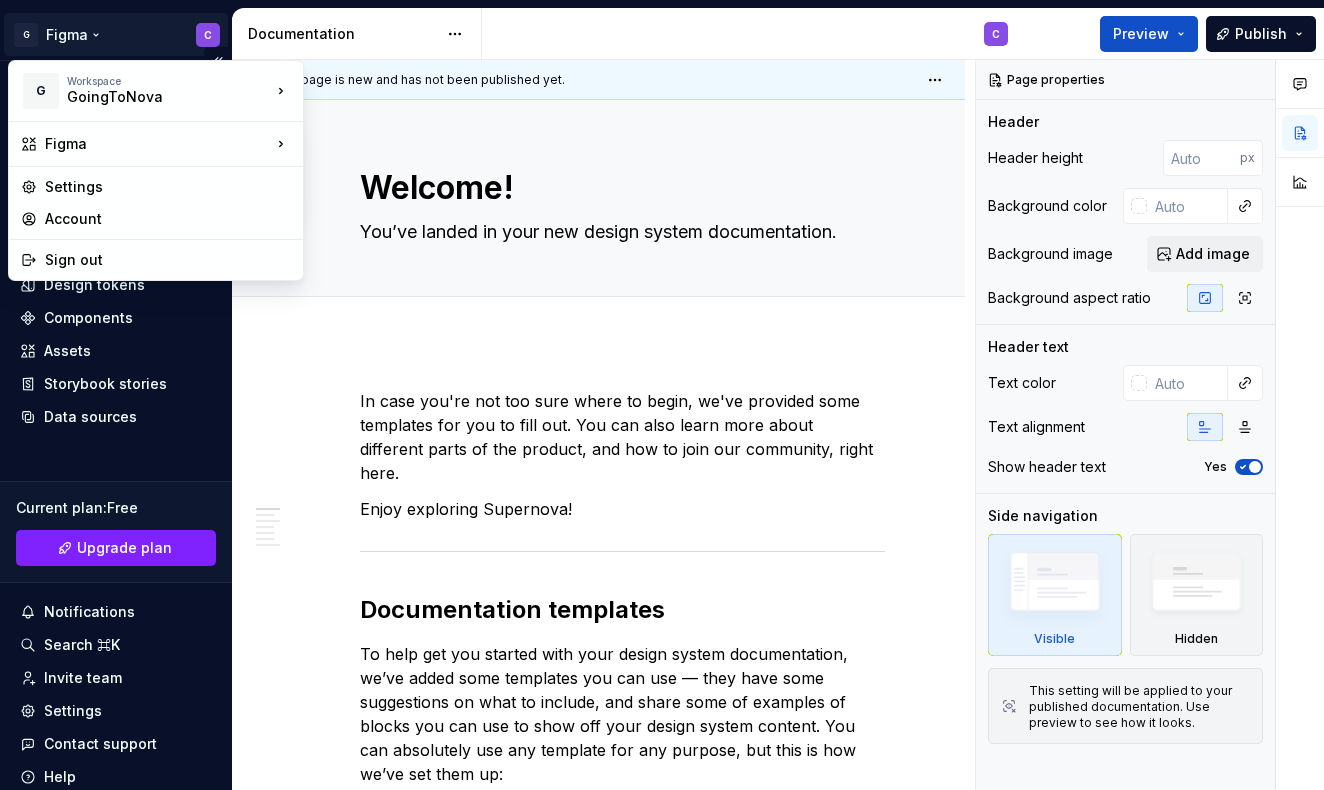 click on "G Figma C Home Documentation Analytics Code automation Design system data Design tokens Components Assets Storybook stories Data sources Current plan :  Free Upgrade plan Notifications Search ⌘K Invite team Settings Contact support Help Documentation C Preview Publish Pages Add
Accessibility guide for tree Page tree.
Navigate the tree with the arrow keys. Common tree hotkeys apply. Further keybindings are available:
enter to execute primary action on focused item
f2 to start renaming the focused item
escape to abort renaming an item
control+d to start dragging selected items
Welcome! C Foundations Design tokens Typography Components Component overview Component detail Changes Welcome! Foundations  /  Design tokens Foundations  /  Typography Components  /  Component overview Components  /  Component detail Upgrade to Enterprise to turn on approval workflow View edited pages by status when selecting which pages to publish. Use ." at bounding box center [662, 395] 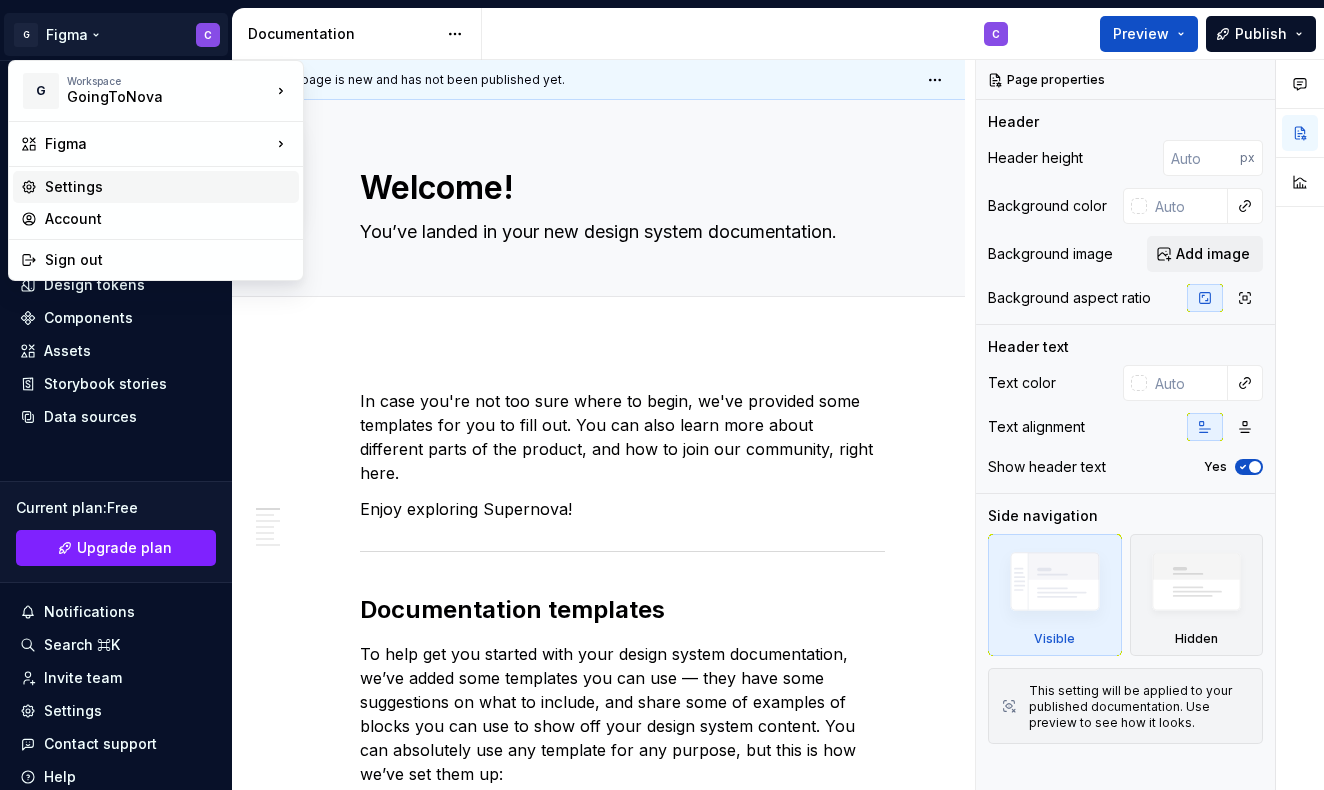 click on "Settings" at bounding box center (156, 187) 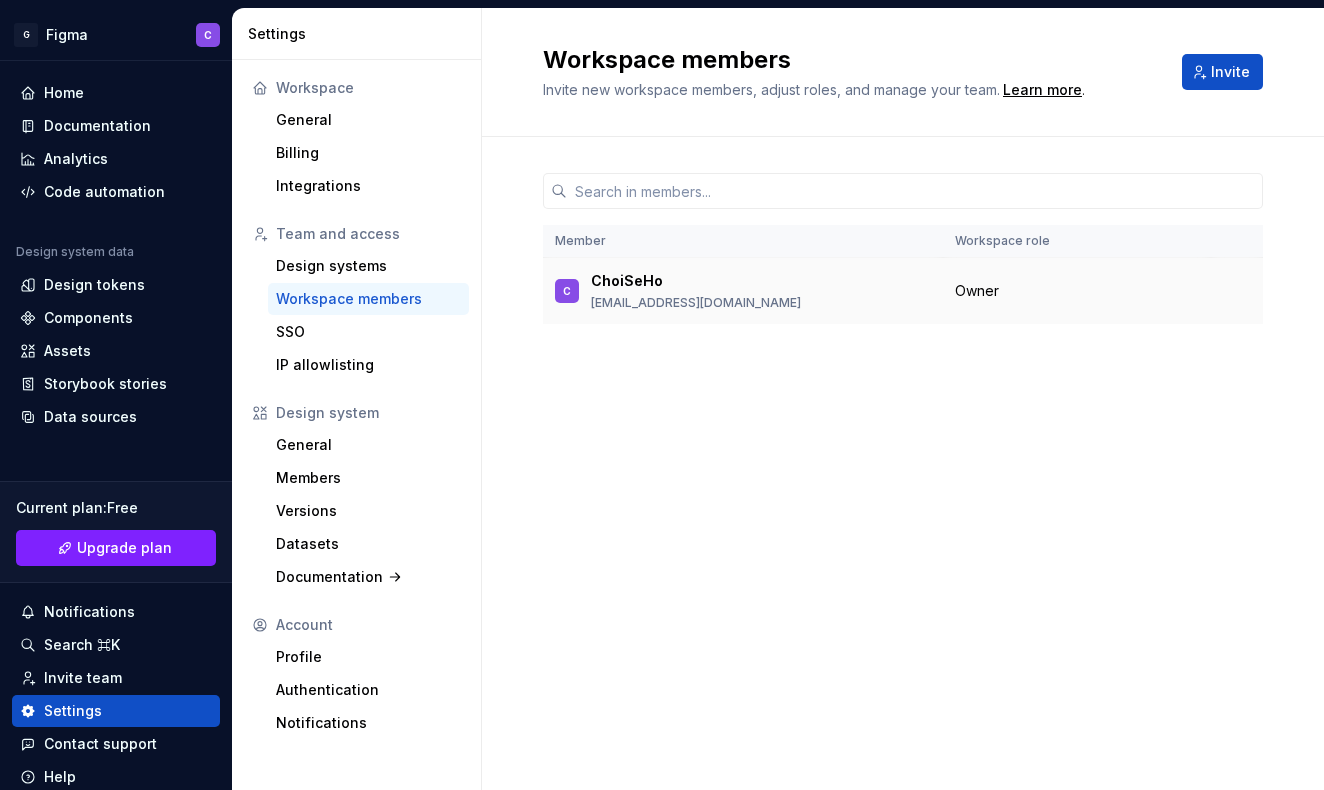 click on "ChoiSeHo going2nova@gmail.com" at bounding box center [696, 291] 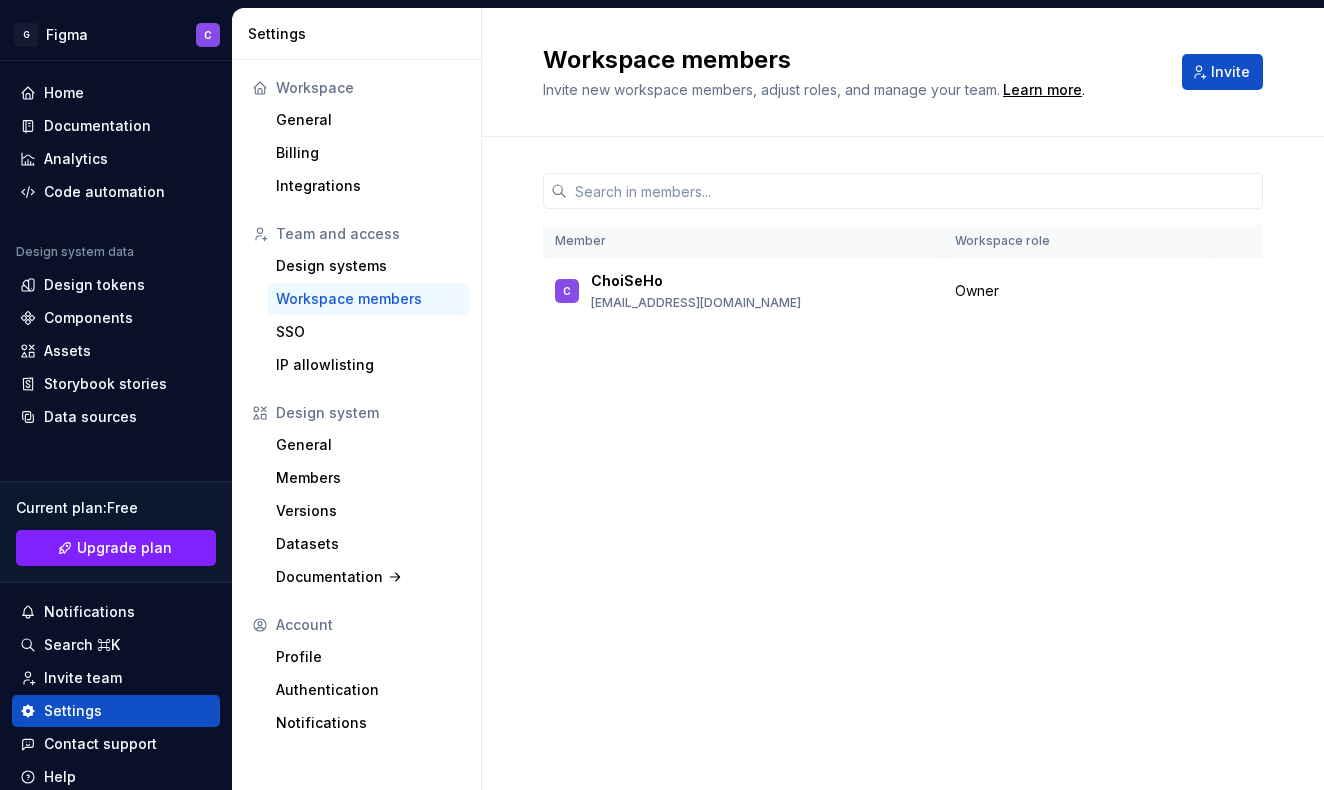 click on "Settings" at bounding box center [357, 34] 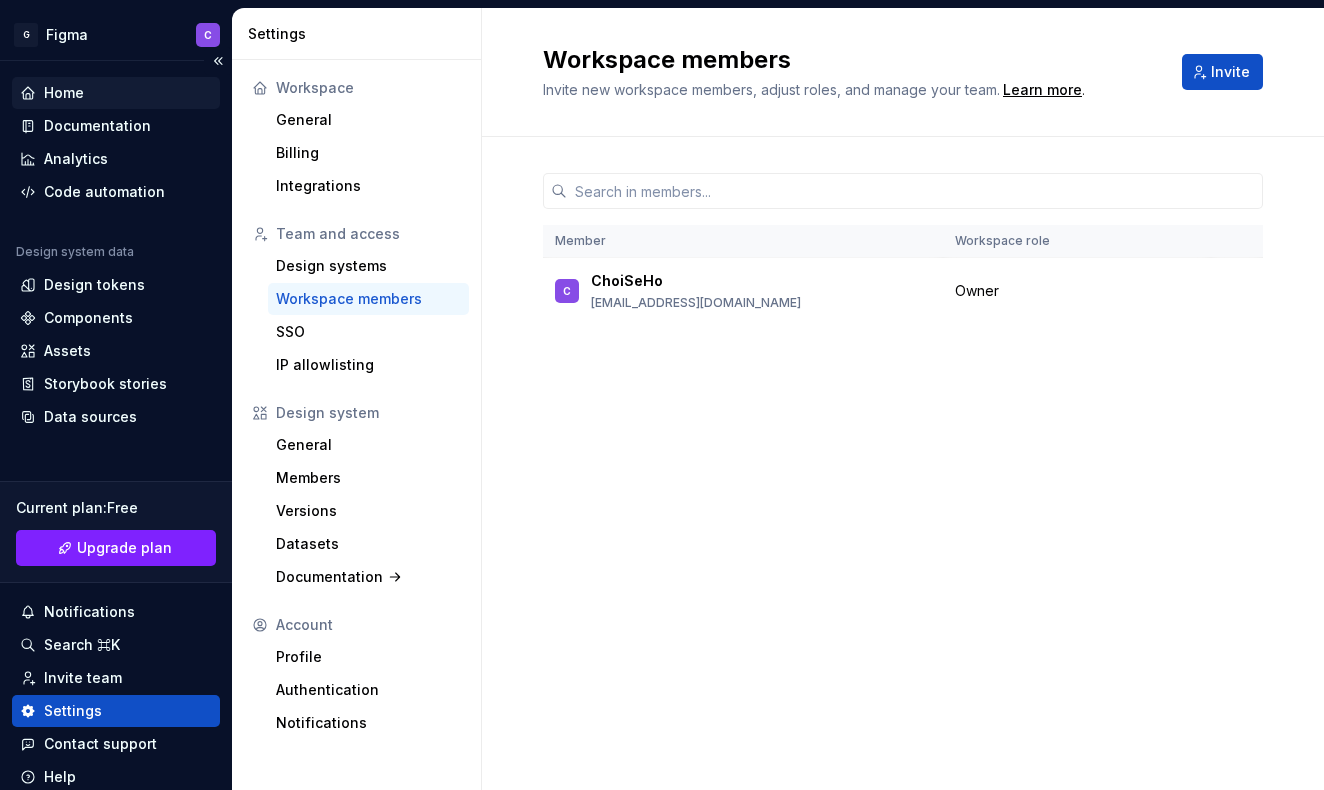 click on "Home" at bounding box center [64, 93] 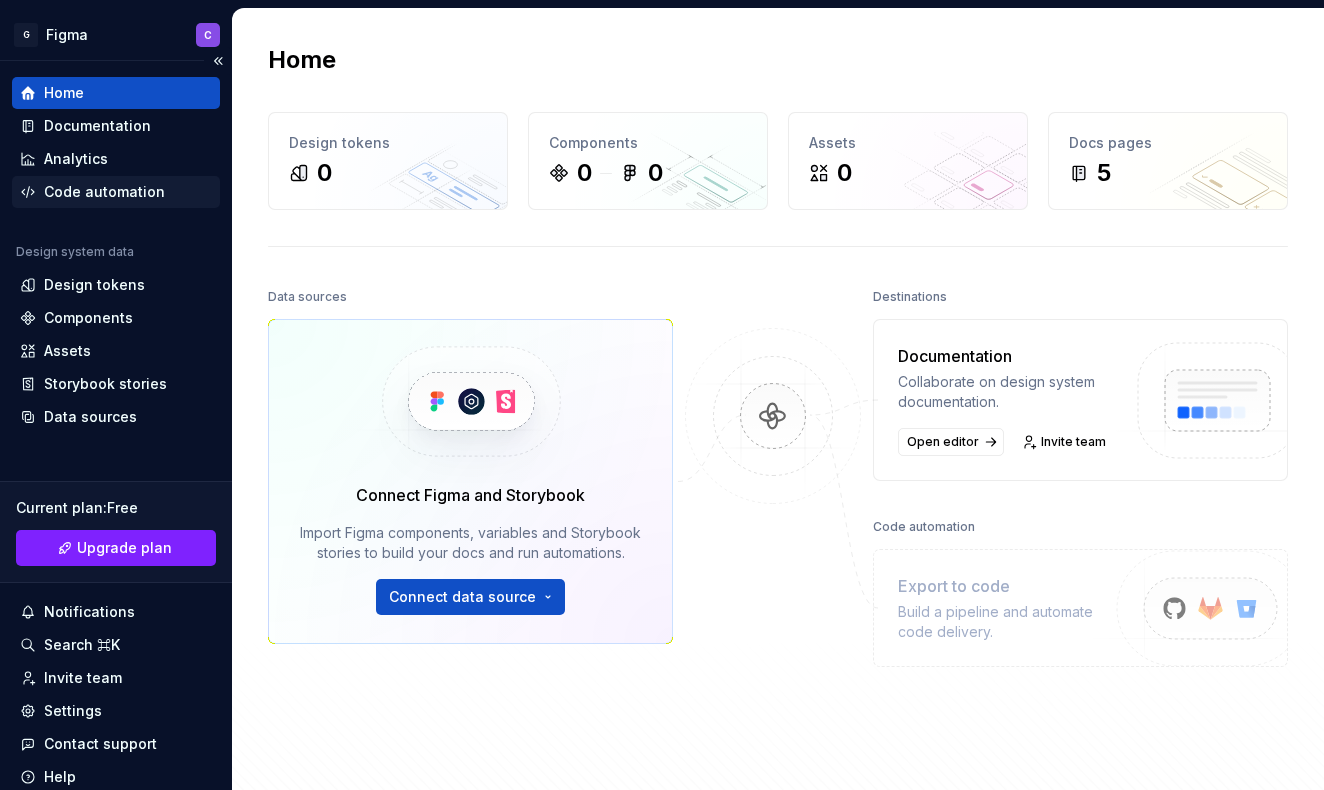 click on "Code automation" at bounding box center (104, 192) 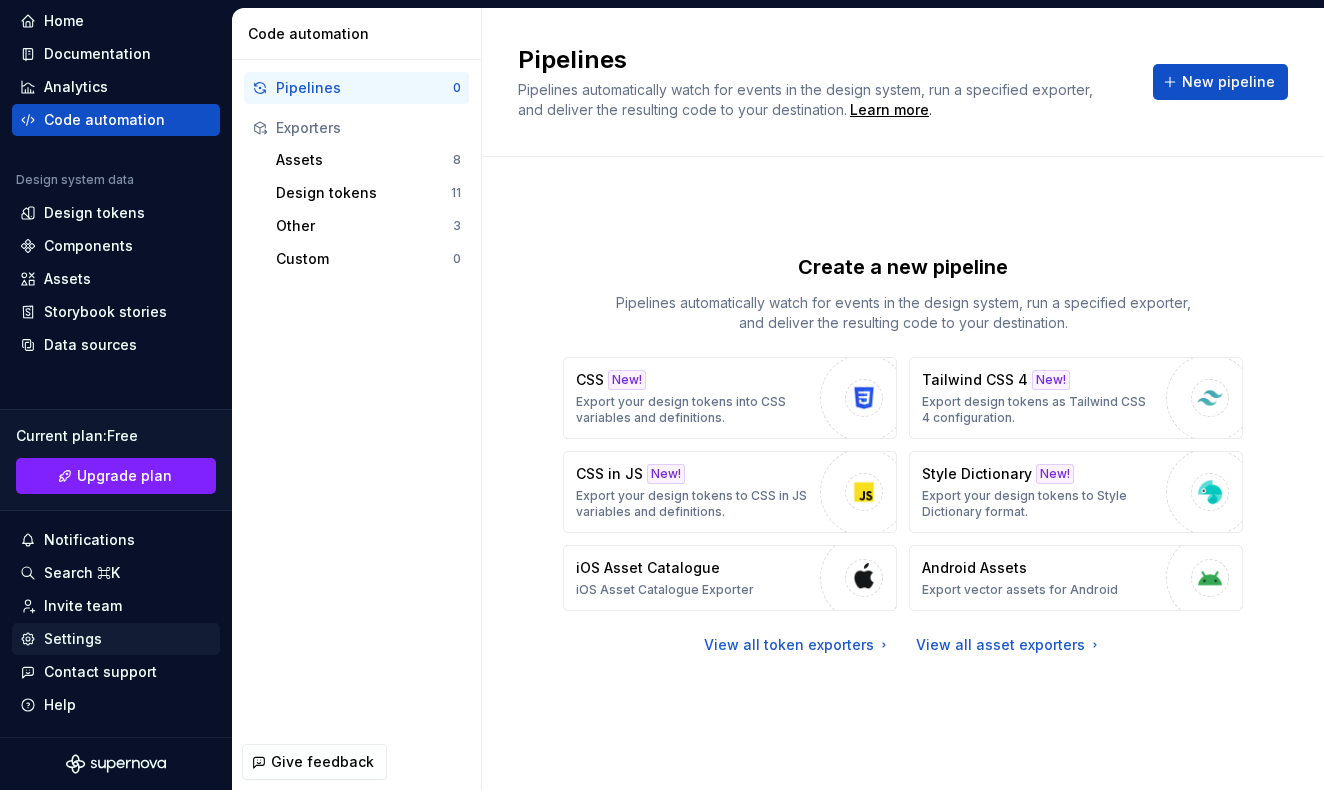 scroll, scrollTop: 72, scrollLeft: 0, axis: vertical 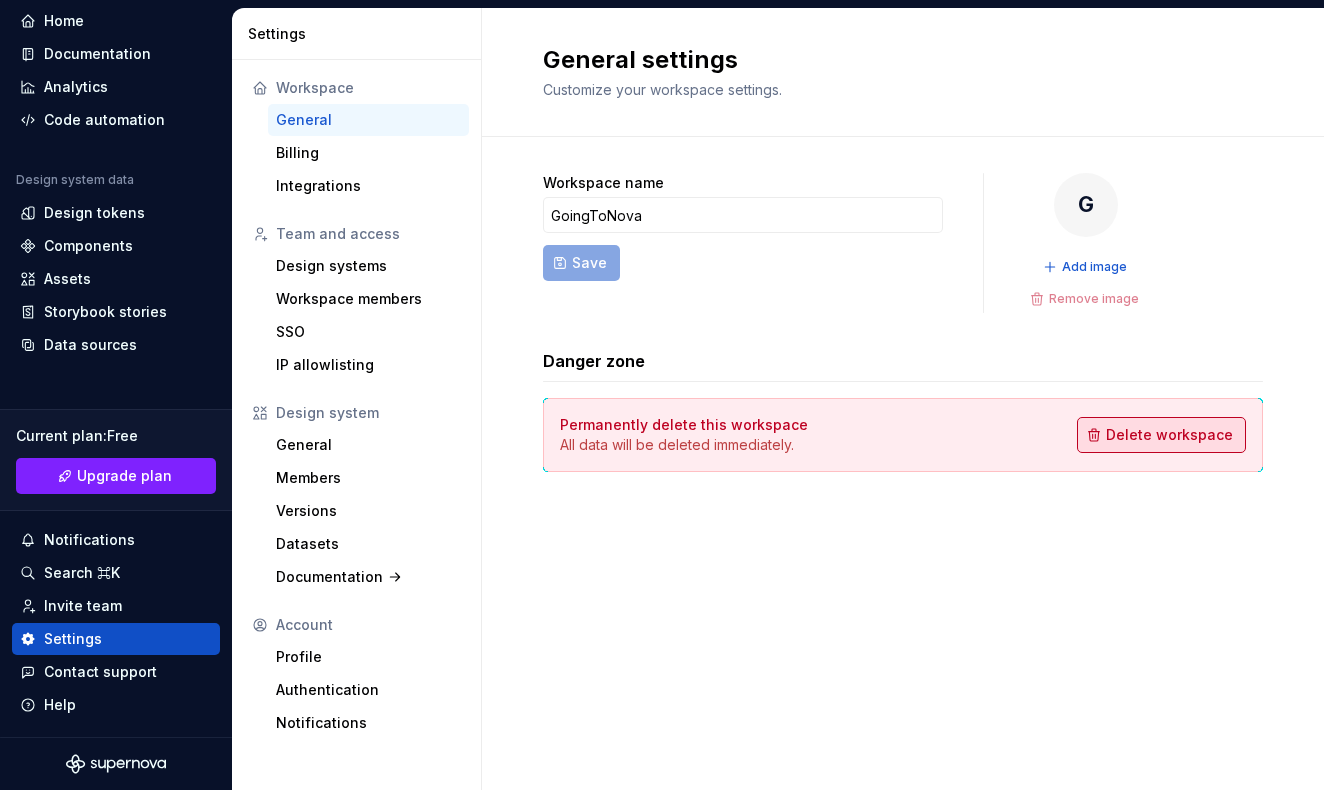 click on "Delete workspace" at bounding box center [1169, 435] 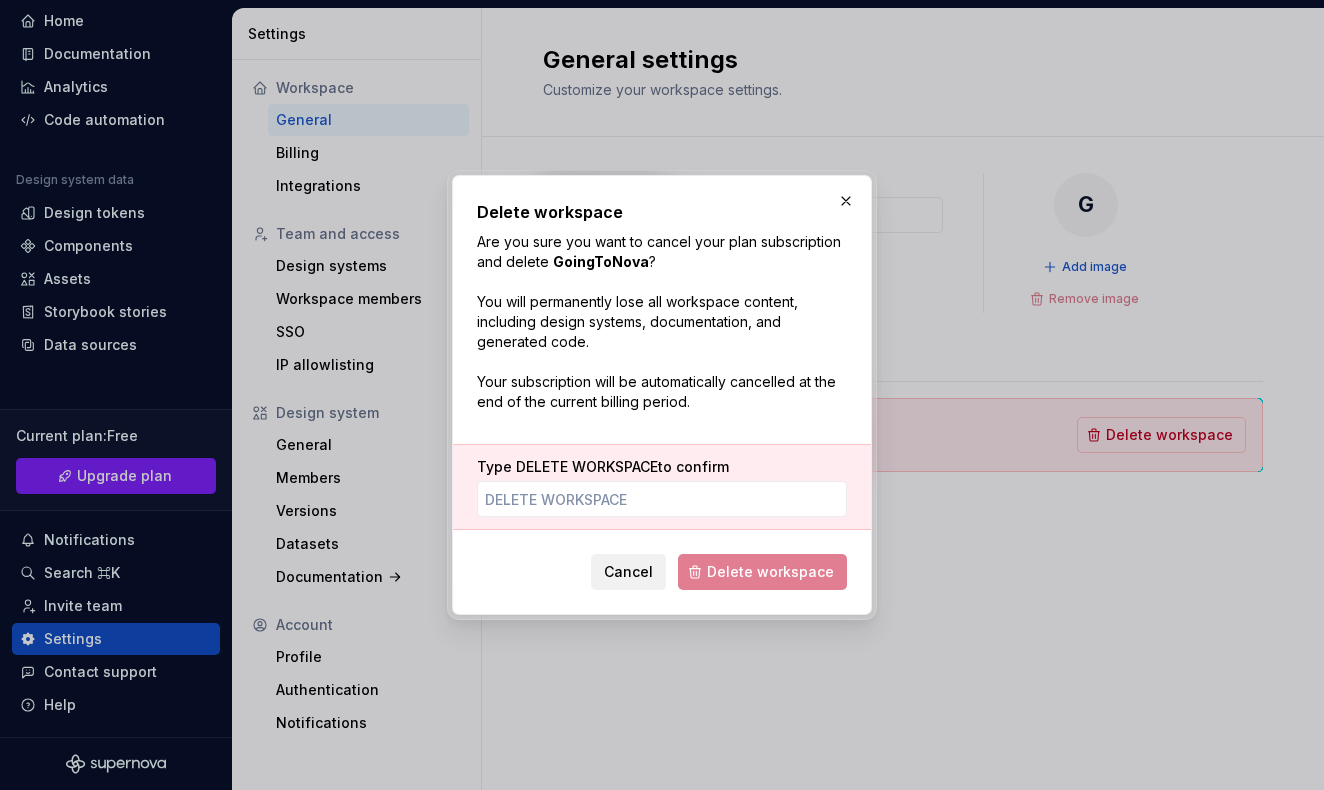 click on "Cancel" at bounding box center (628, 572) 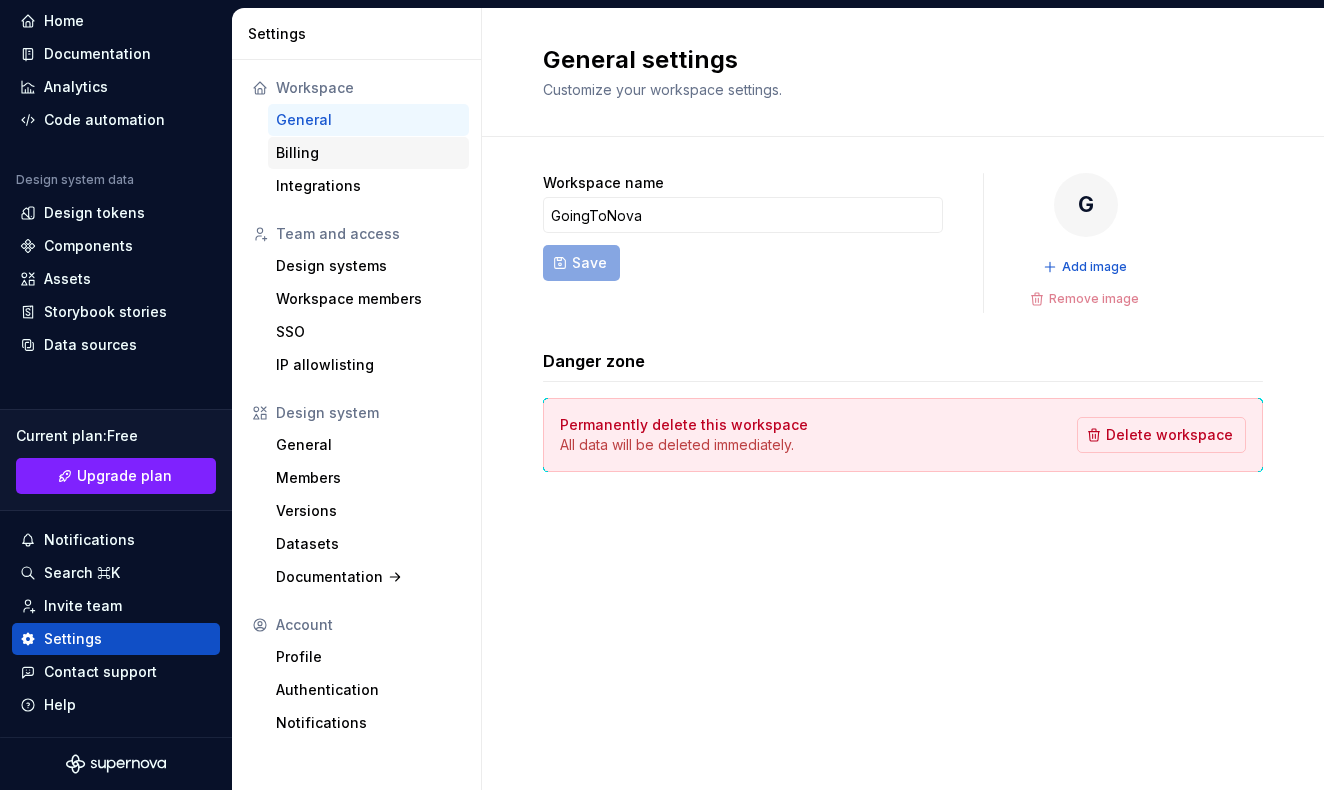 click on "Billing" at bounding box center [368, 153] 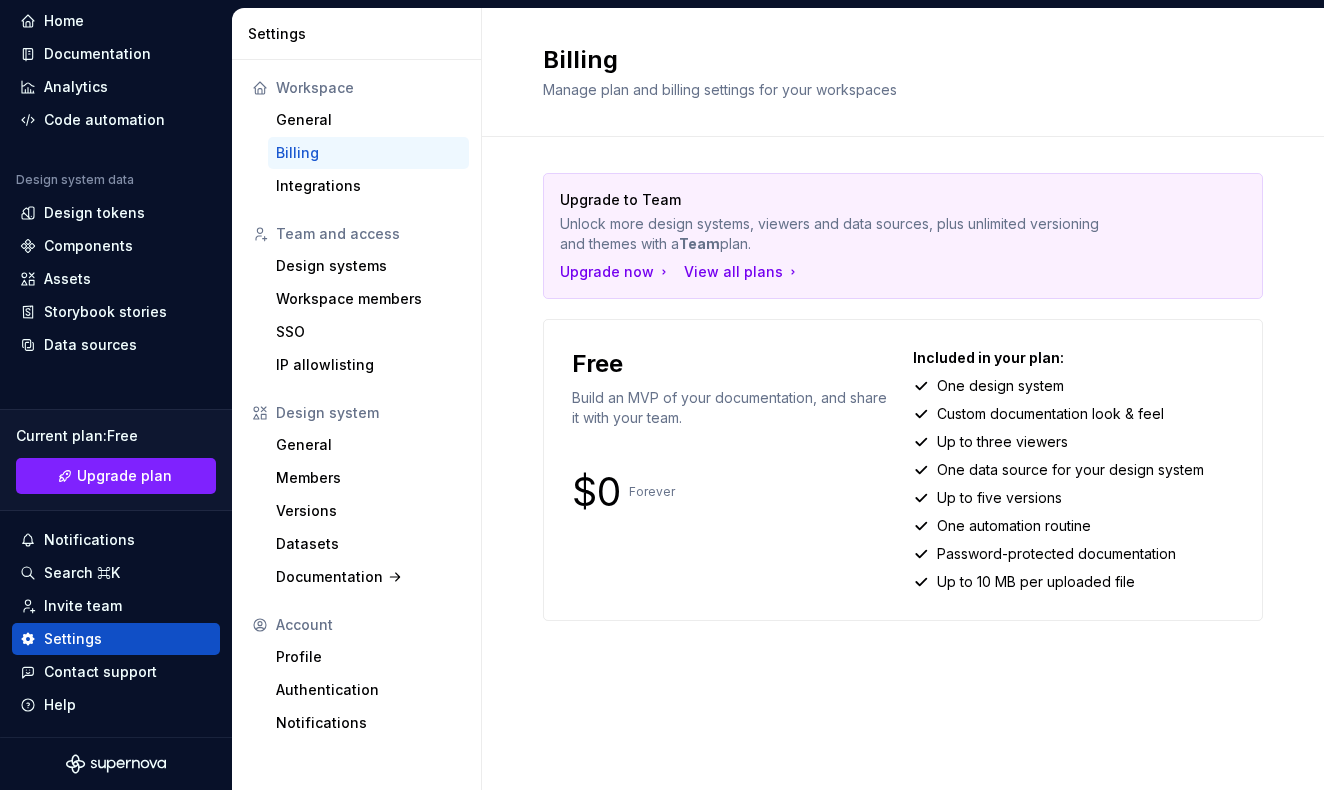 click on "Build an MVP of your documentation, and share it with your team." at bounding box center (732, 408) 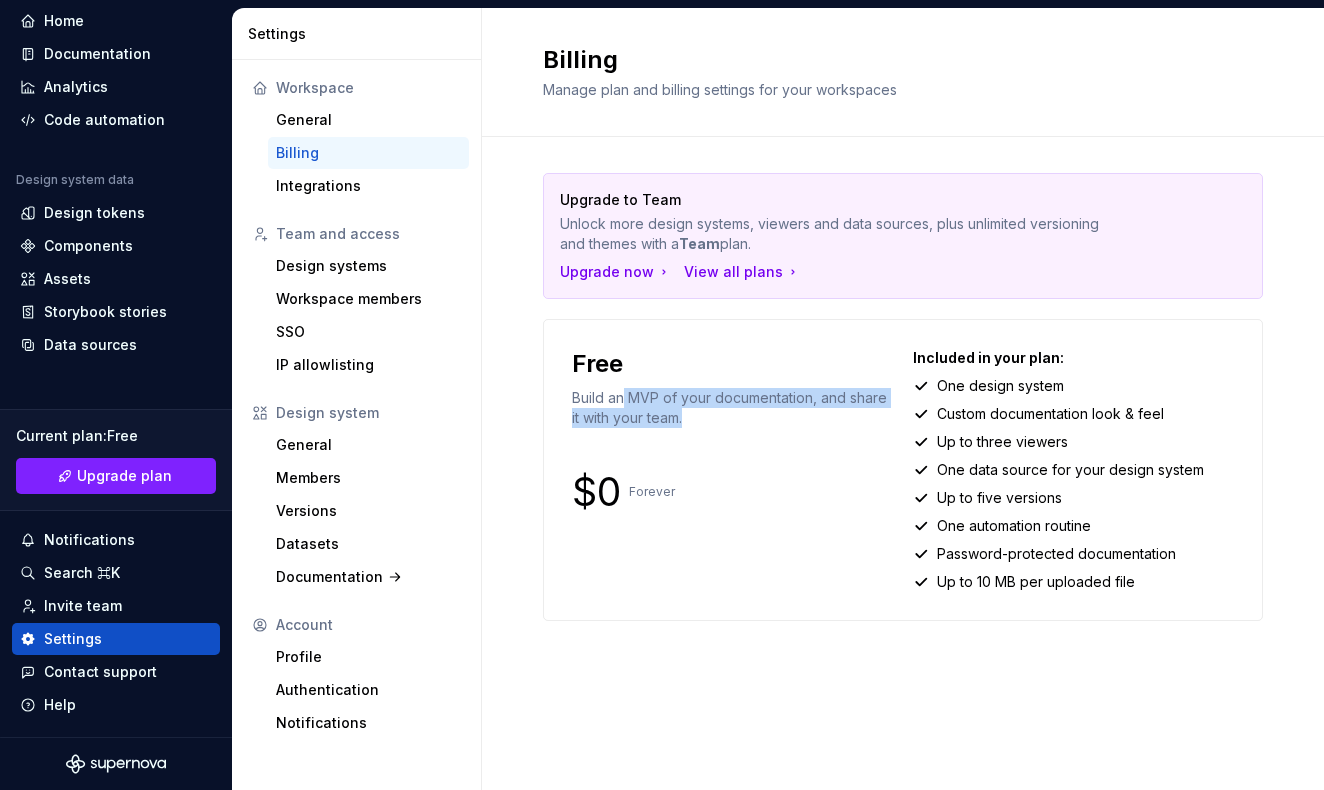 drag, startPoint x: 622, startPoint y: 395, endPoint x: 627, endPoint y: 428, distance: 33.37664 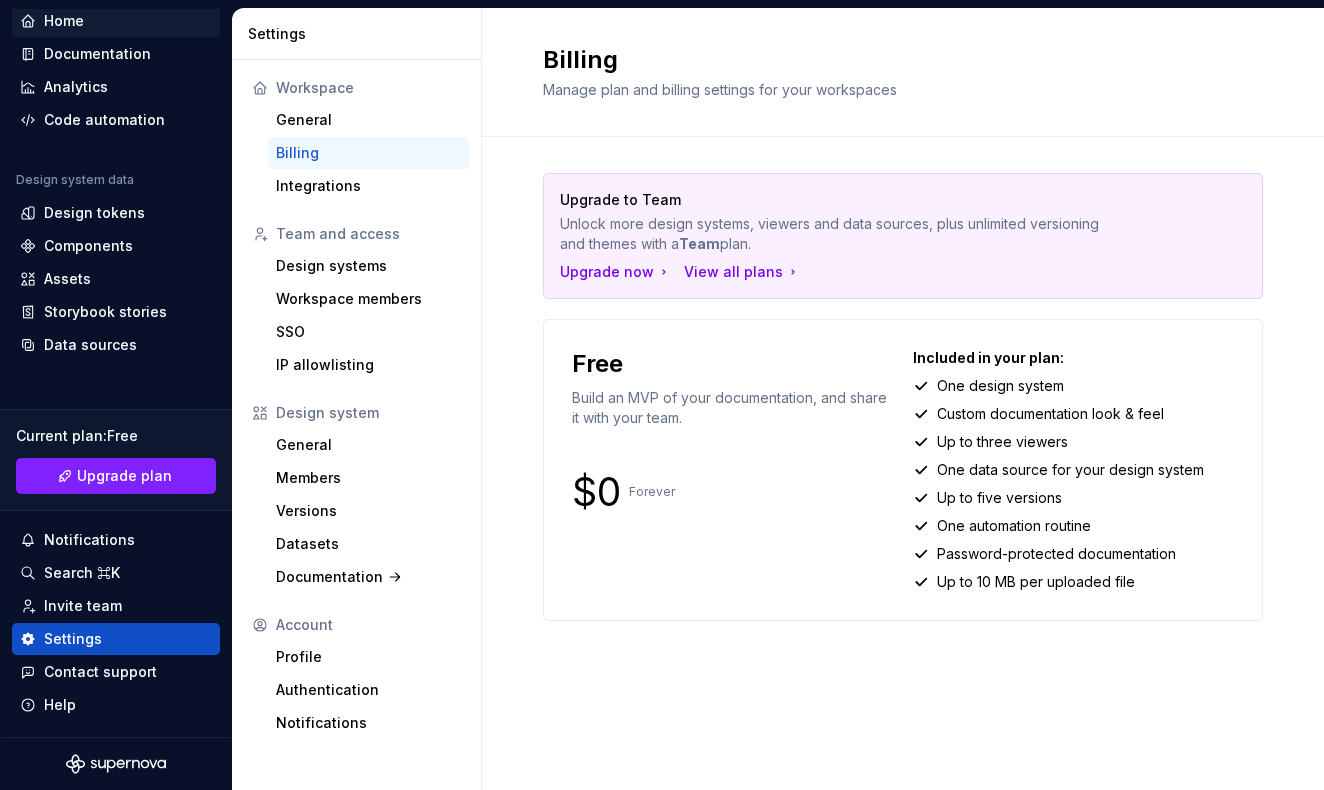 click on "Home" at bounding box center (64, 21) 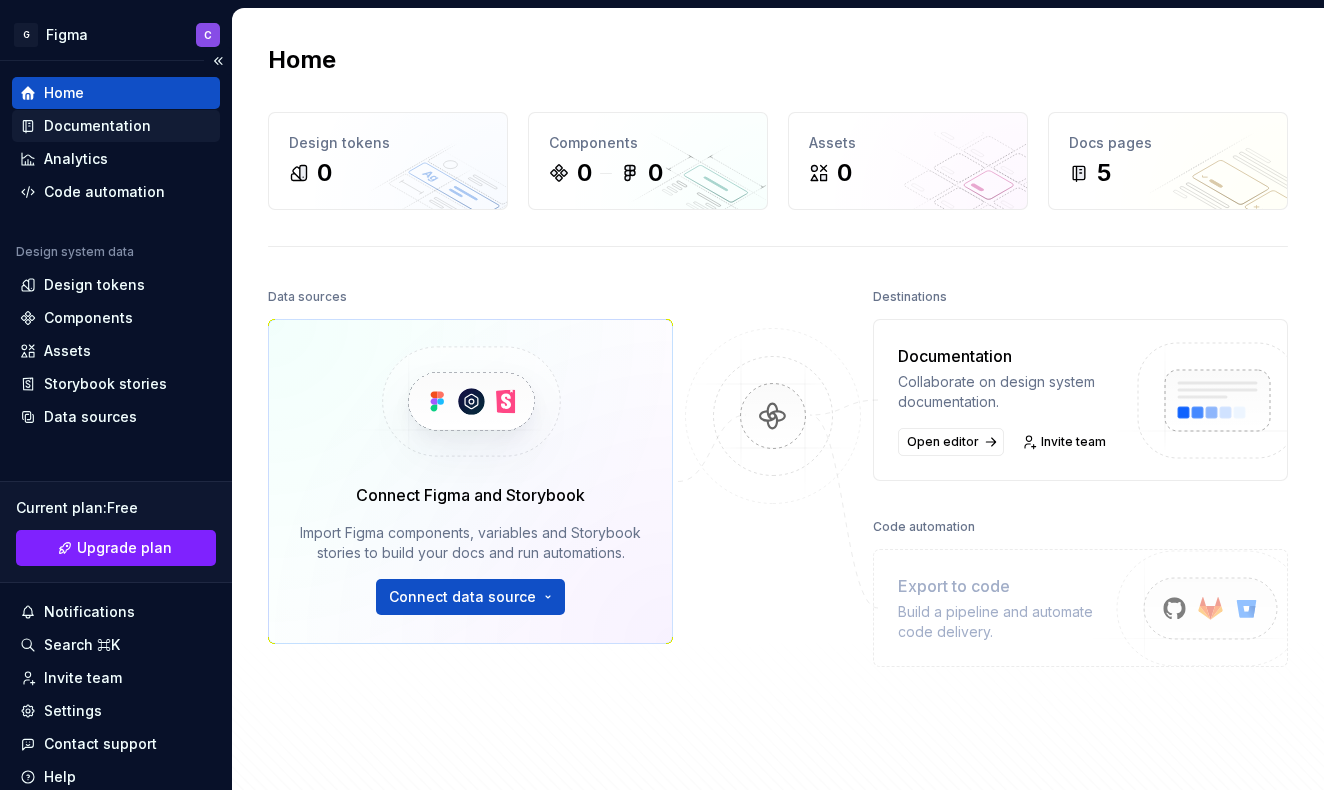 scroll, scrollTop: 0, scrollLeft: 0, axis: both 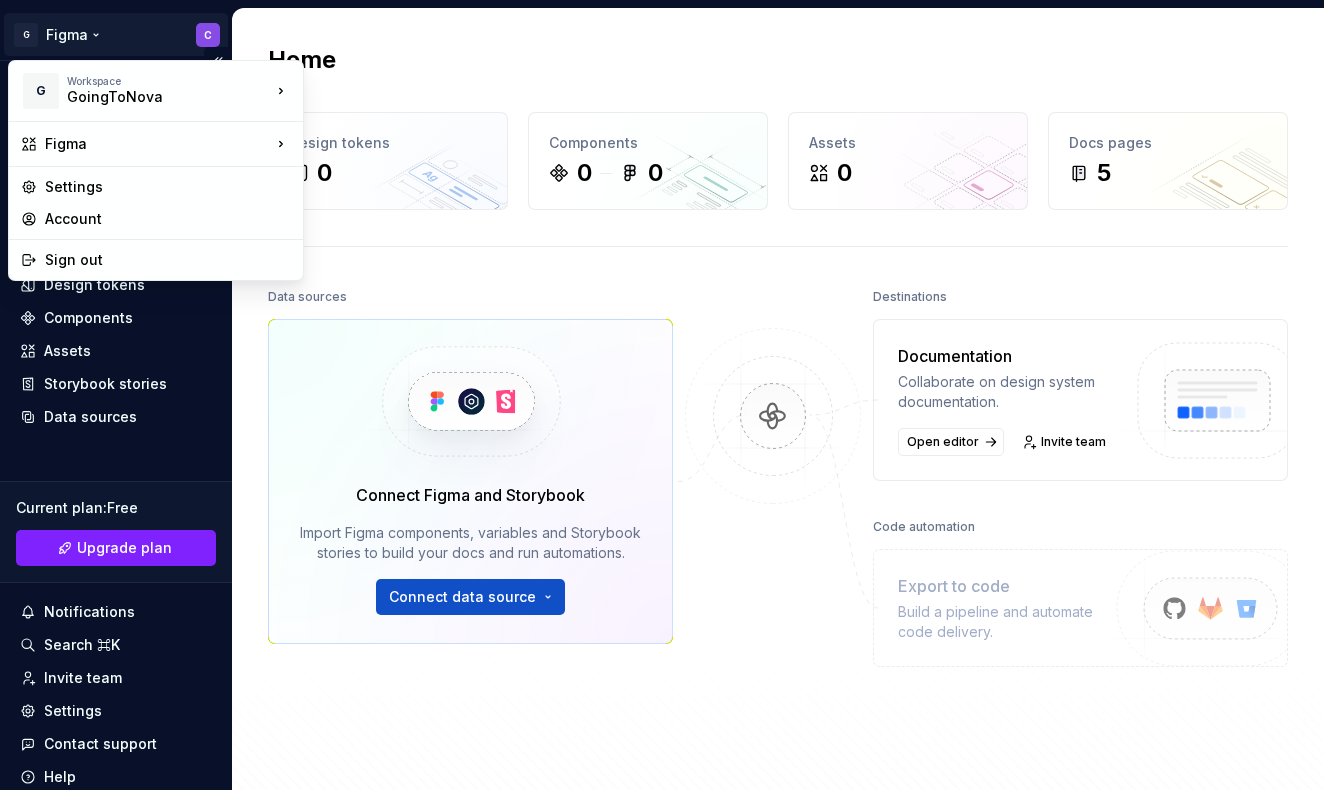 click on "G Figma C Home Documentation Analytics Code automation Design system data Design tokens Components Assets Storybook stories Data sources Current plan :  Free Upgrade plan Notifications Search ⌘K Invite team Settings Contact support Help Home Design tokens 0 Components 0 0 Assets 0 Docs pages 5 Data sources Connect Figma and Storybook Import Figma components, variables and Storybook stories to build your docs and run automations. Connect data source Destinations Documentation Collaborate on design system documentation. Open editor Invite team Code automation Export to code Build a pipeline and automate code delivery. Product documentation Learn how to build, manage and maintain design systems in smarter ways. Developer documentation Start delivering your design choices to your codebases right away. Join our Slack community Connect and learn with other design system practitioners.   * G Workspace GoingToNova Figma Settings Account Sign out" at bounding box center (662, 395) 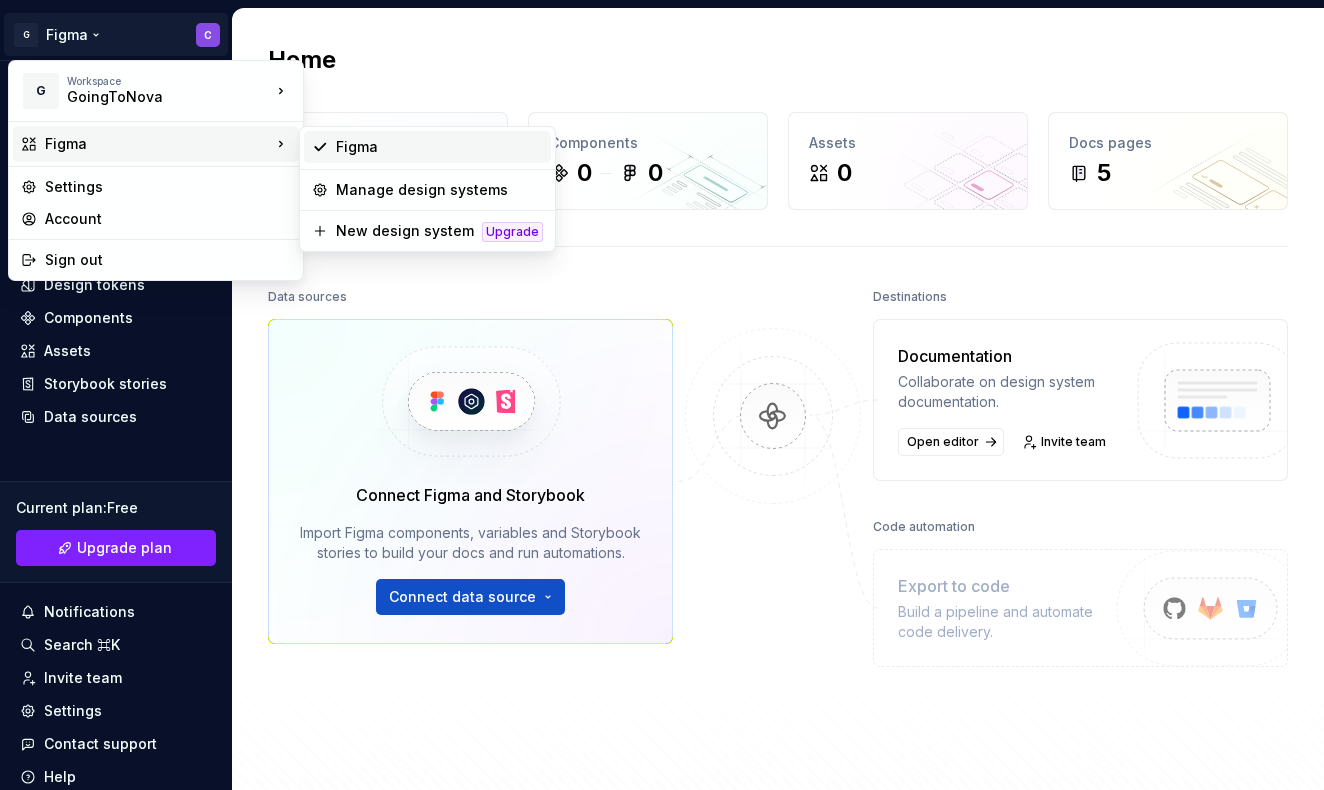 click on "Figma" at bounding box center (439, 147) 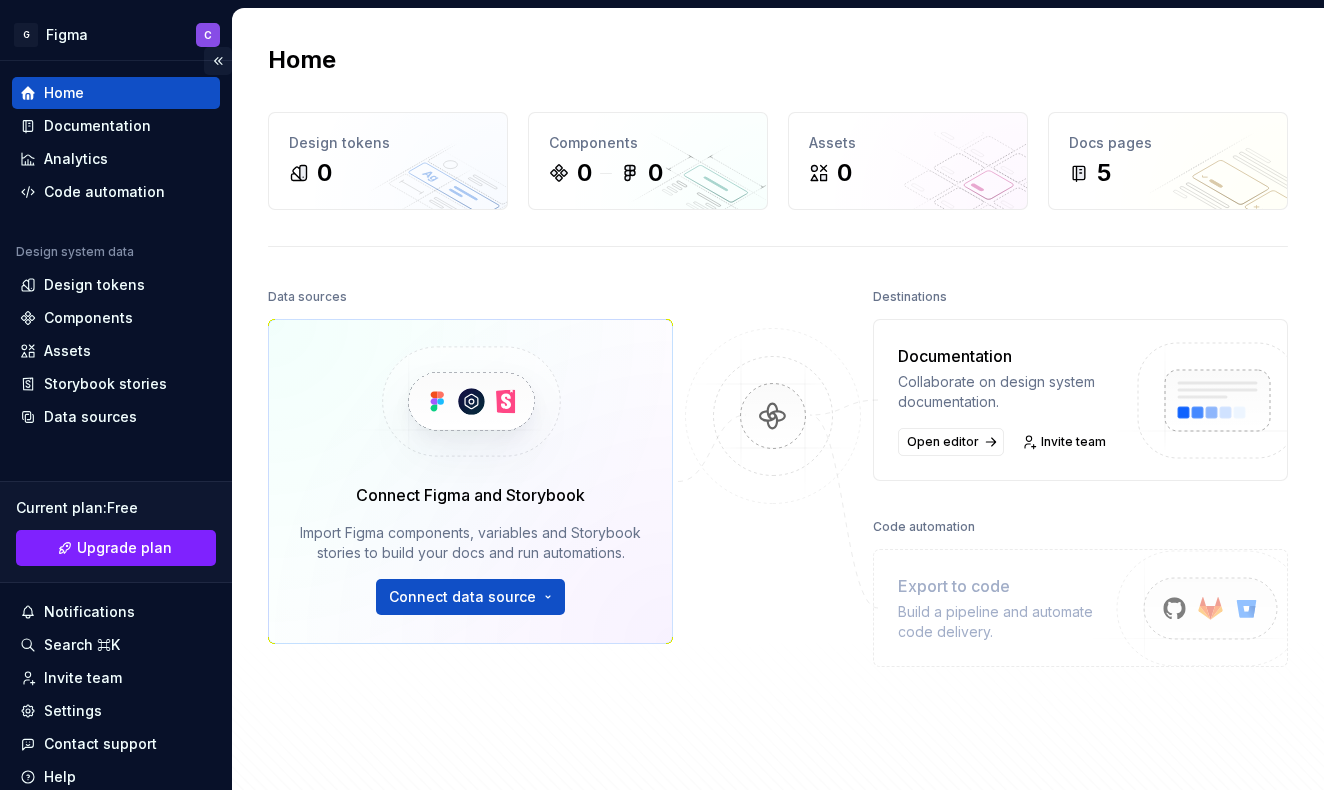 click at bounding box center (218, 61) 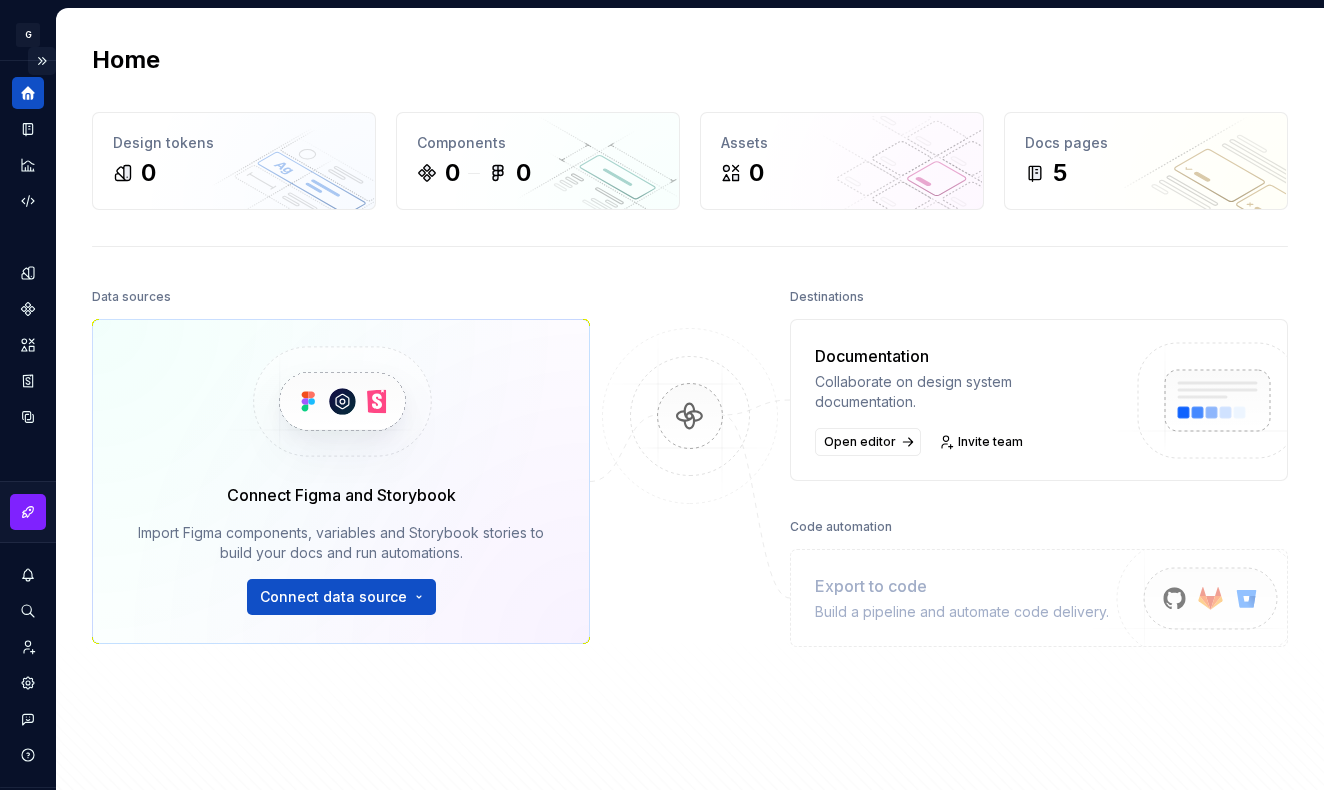 click at bounding box center (42, 61) 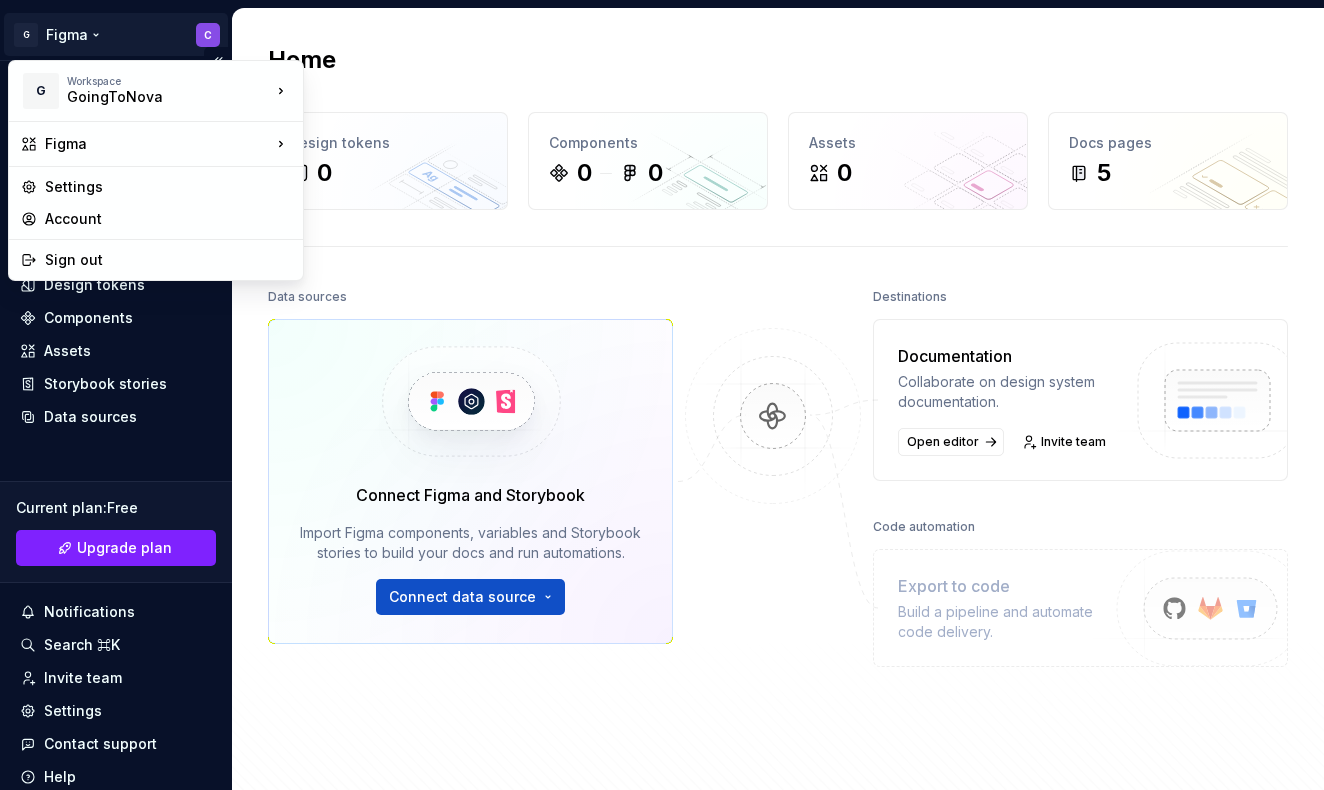 click on "G Figma C Home Documentation Analytics Code automation Design system data Design tokens Components Assets Storybook stories Data sources Current plan :  Free Upgrade plan Notifications Search ⌘K Invite team Settings Contact support Help Home Design tokens 0 Components 0 0 Assets 0 Docs pages 5 Data sources Connect Figma and Storybook Import Figma components, variables and Storybook stories to build your docs and run automations. Connect data source Destinations Documentation Collaborate on design system documentation. Open editor Invite team Code automation Export to code Build a pipeline and automate code delivery. Product documentation Learn how to build, manage and maintain design systems in smarter ways. Developer documentation Start delivering your design choices to your codebases right away. Join our Slack community Connect and learn with other design system practitioners.   * G Workspace GoingToNova Figma Settings Account Sign out" at bounding box center (662, 395) 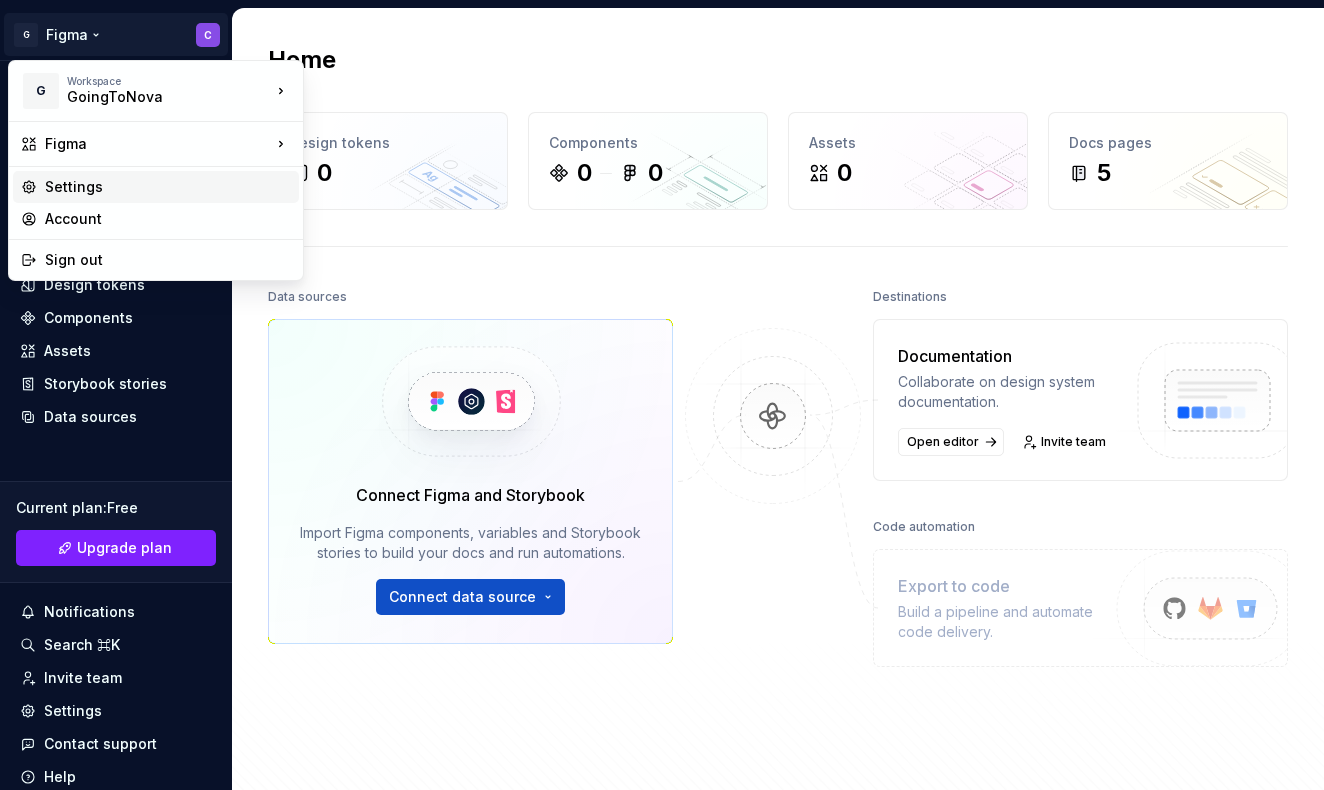 click on "Settings" at bounding box center [168, 187] 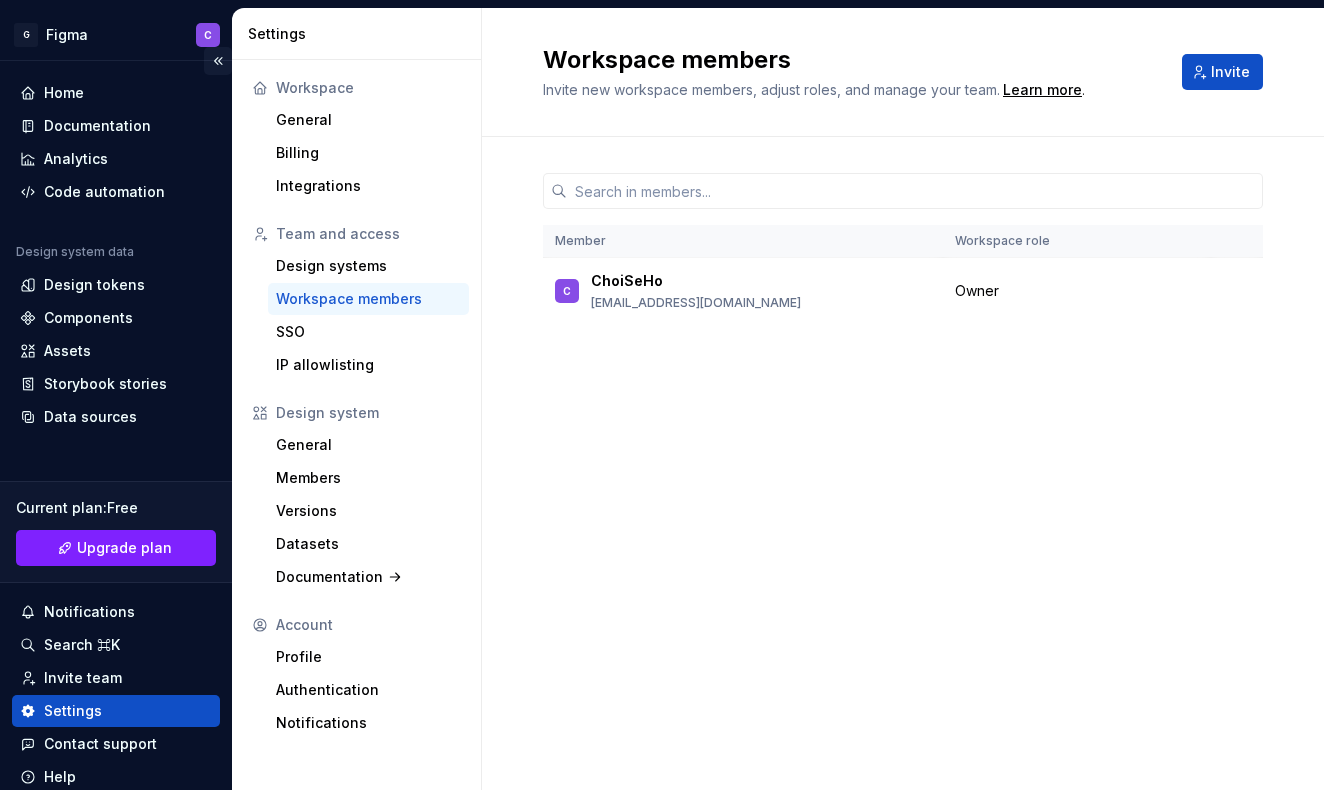 click at bounding box center (218, 61) 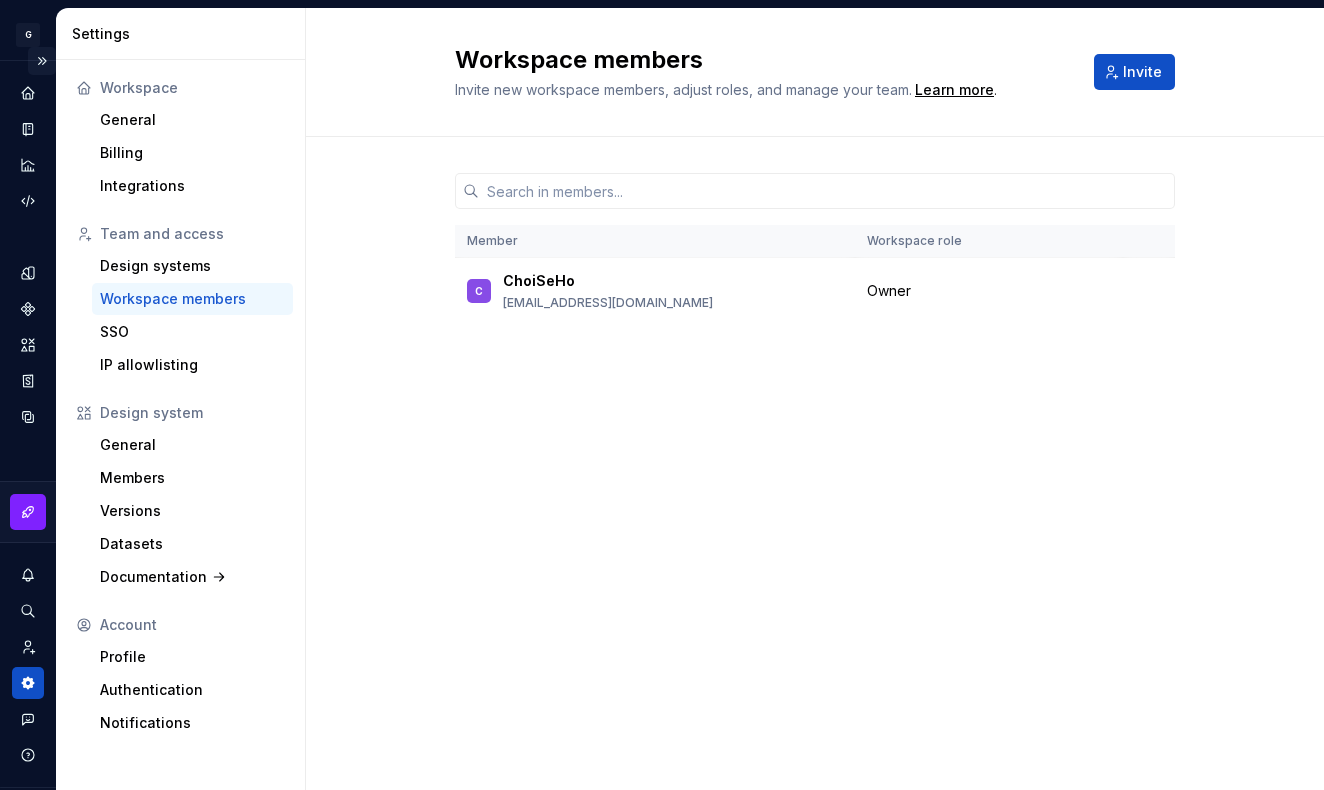 click at bounding box center (42, 61) 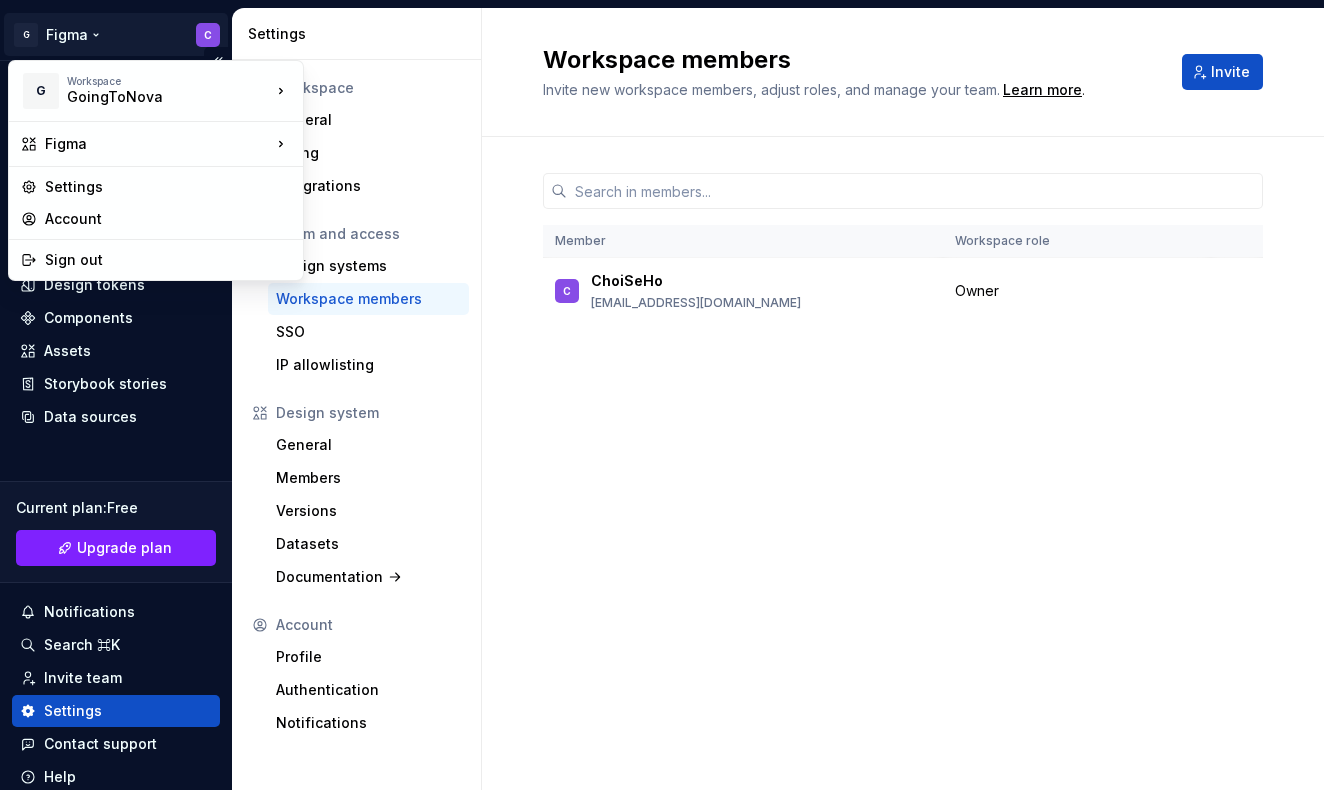 click on "G Figma C Home Documentation Analytics Code automation Design system data Design tokens Components Assets Storybook stories Data sources Current plan :  Free Upgrade plan Notifications Search ⌘K Invite team Settings Contact support Help Settings Workspace General Billing Integrations Team and access Design systems Workspace members SSO IP allowlisting Design system General Members Versions Datasets Documentation Account Profile Authentication Notifications Workspace members Invite new workspace members, adjust roles, and manage your team.   Learn more . Invite Member Workspace role C ChoiSeHo going2nova@gmail.com Owner   * G Workspace GoingToNova Figma Settings Account Sign out" at bounding box center [662, 395] 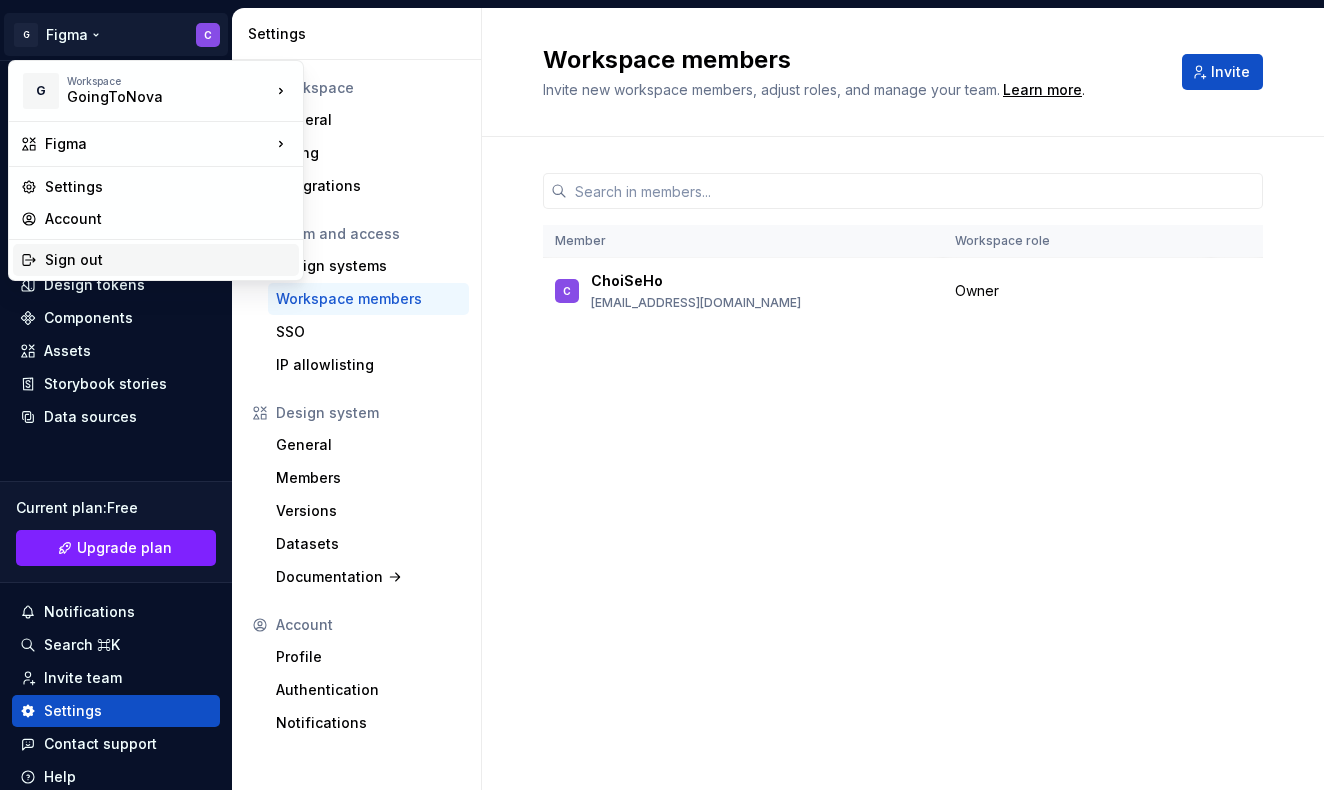 click on "Sign out" at bounding box center [168, 260] 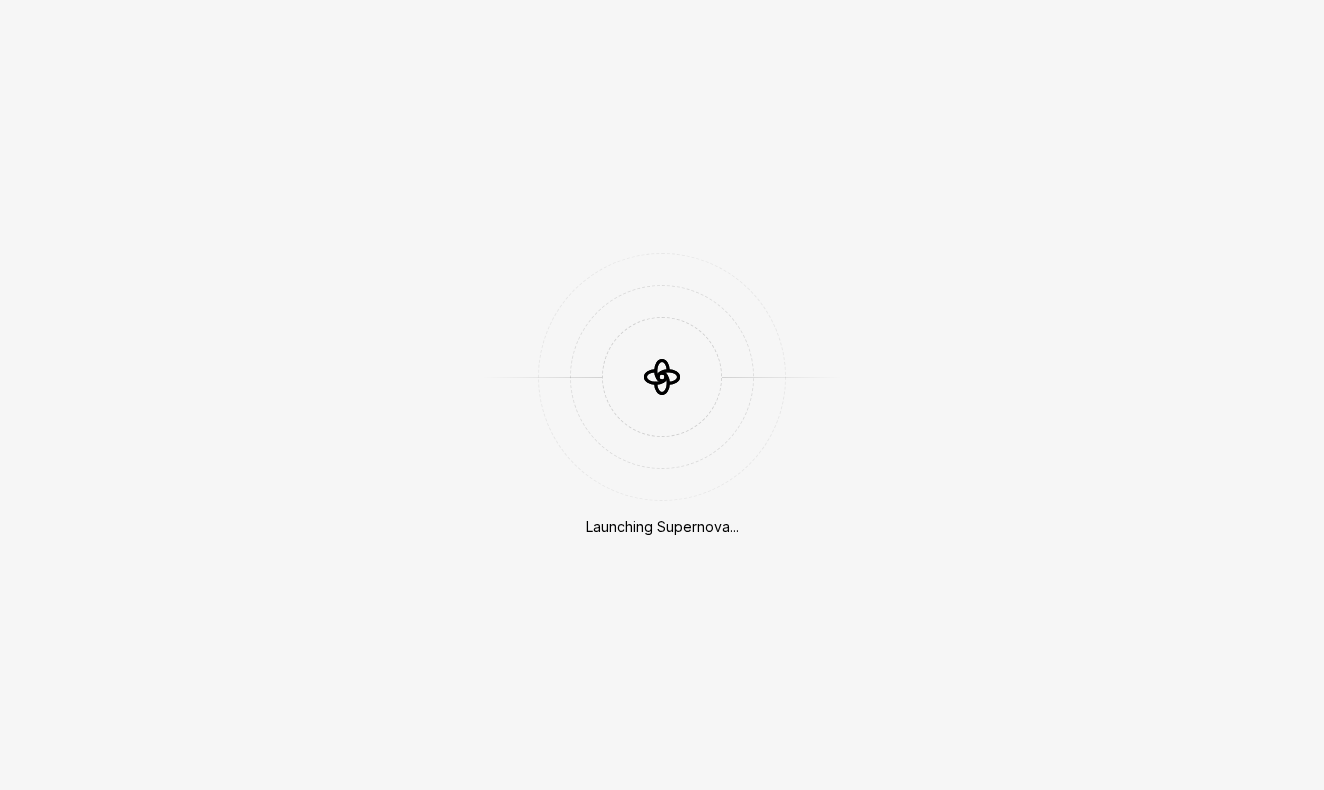 scroll, scrollTop: 0, scrollLeft: 0, axis: both 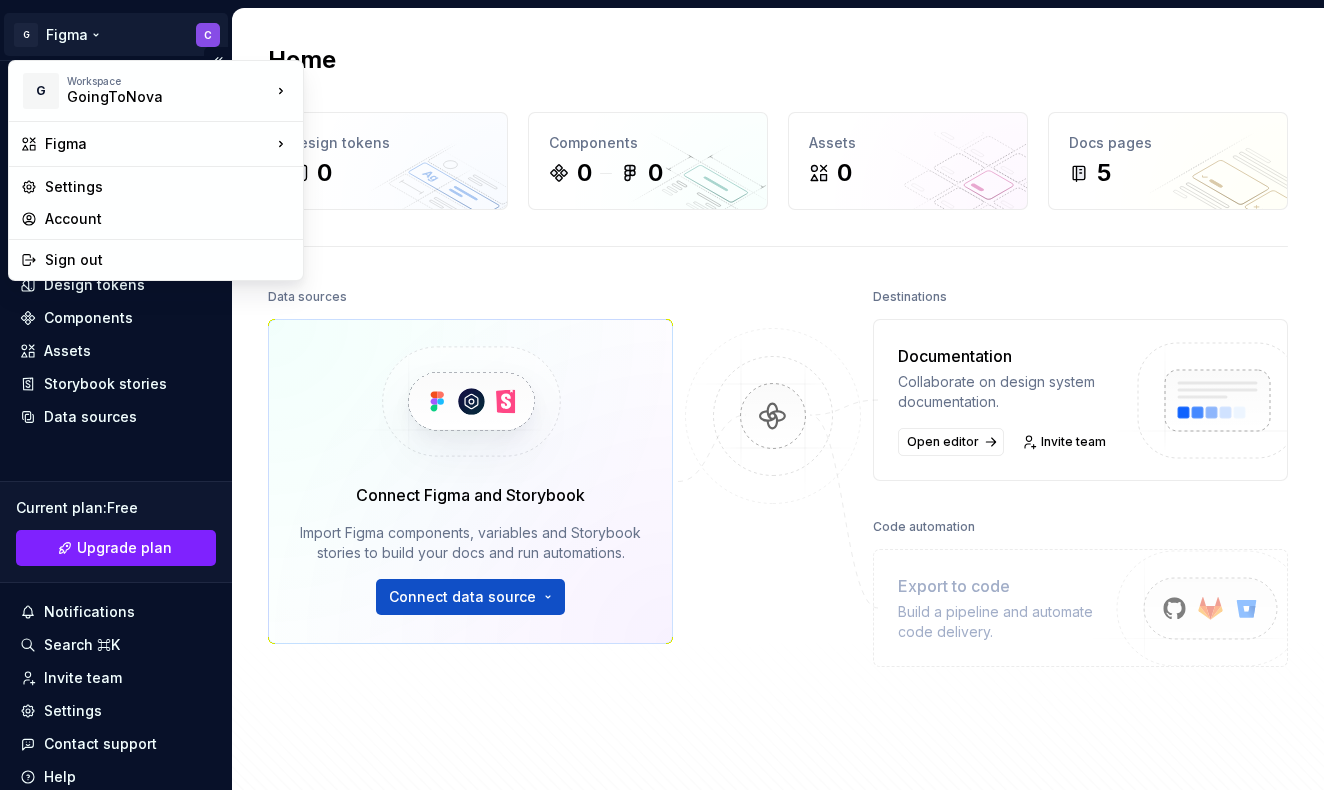 click on "G Figma C Home Documentation Analytics Code automation Design system data Design tokens Components Assets Storybook stories Data sources Current plan :  Free Upgrade plan Notifications Search ⌘K Invite team Settings Contact support Help Home Design tokens 0 Components 0 0 Assets 0 Docs pages 5 Data sources Connect Figma and Storybook Import Figma components, variables and Storybook stories to build your docs and run automations. Connect data source Destinations Documentation Collaborate on design system documentation. Open editor Invite team Code automation Export to code Build a pipeline and automate code delivery. Product documentation Learn how to build, manage and maintain design systems in smarter ways. Developer documentation Start delivering your design choices to your codebases right away. Join our Slack community Connect and learn with other design system practitioners.   G Workspace GoingToNova Figma Settings Account Sign out" at bounding box center (662, 395) 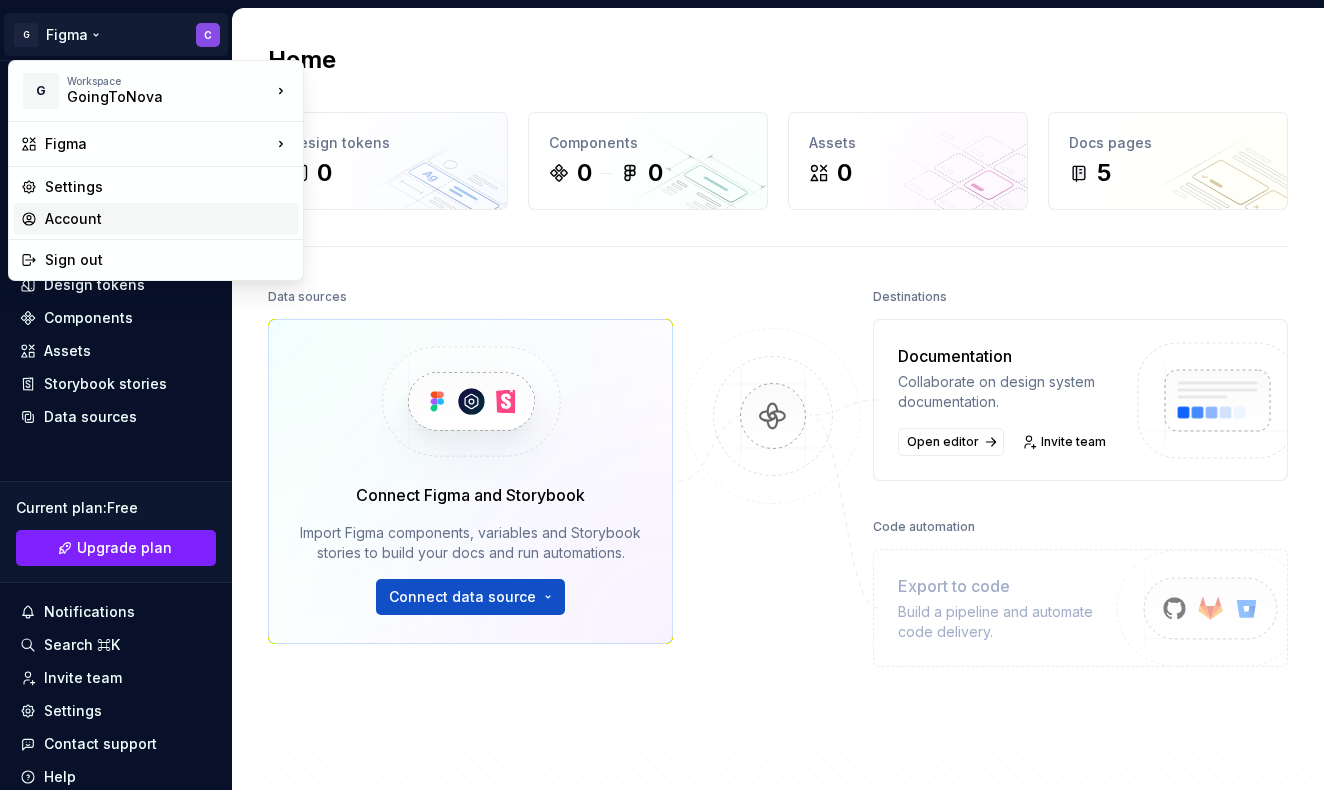 click on "Account" at bounding box center (168, 219) 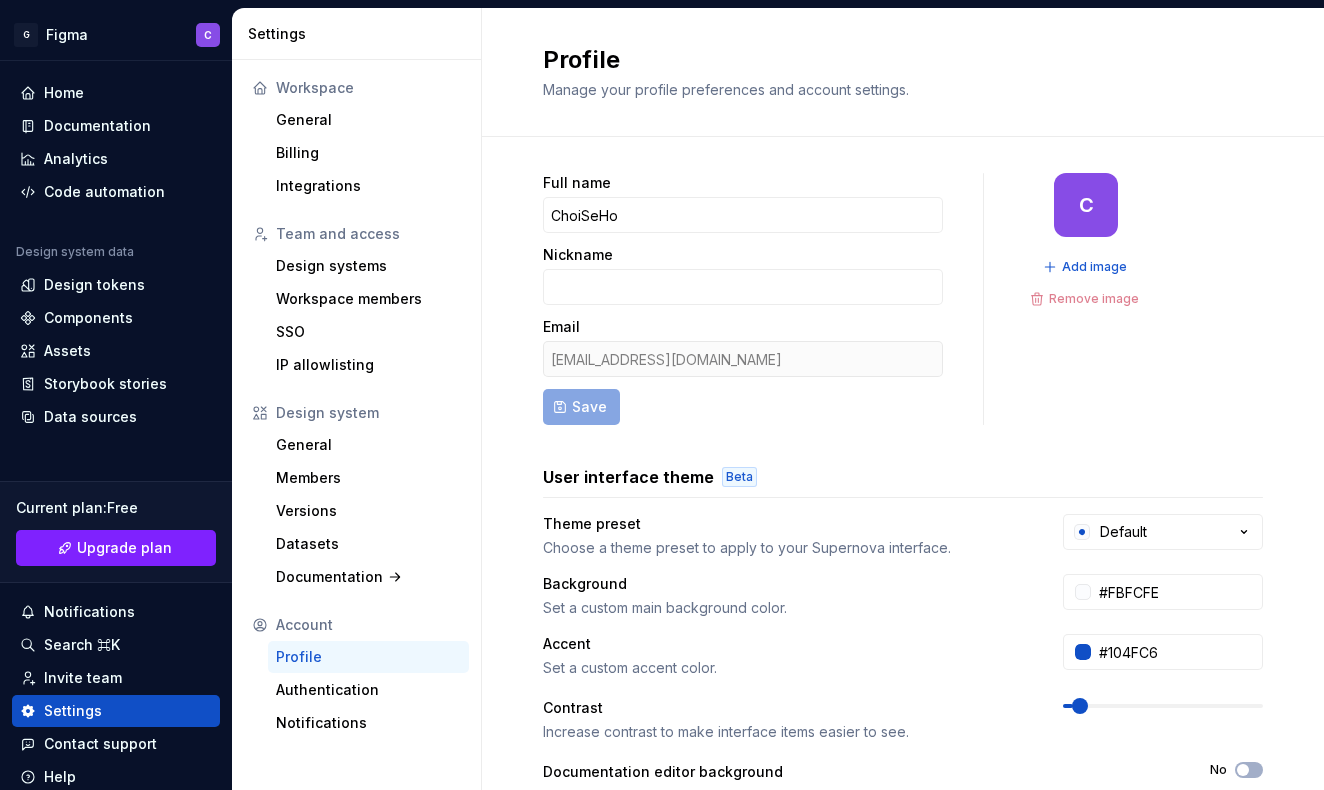 scroll, scrollTop: 0, scrollLeft: 0, axis: both 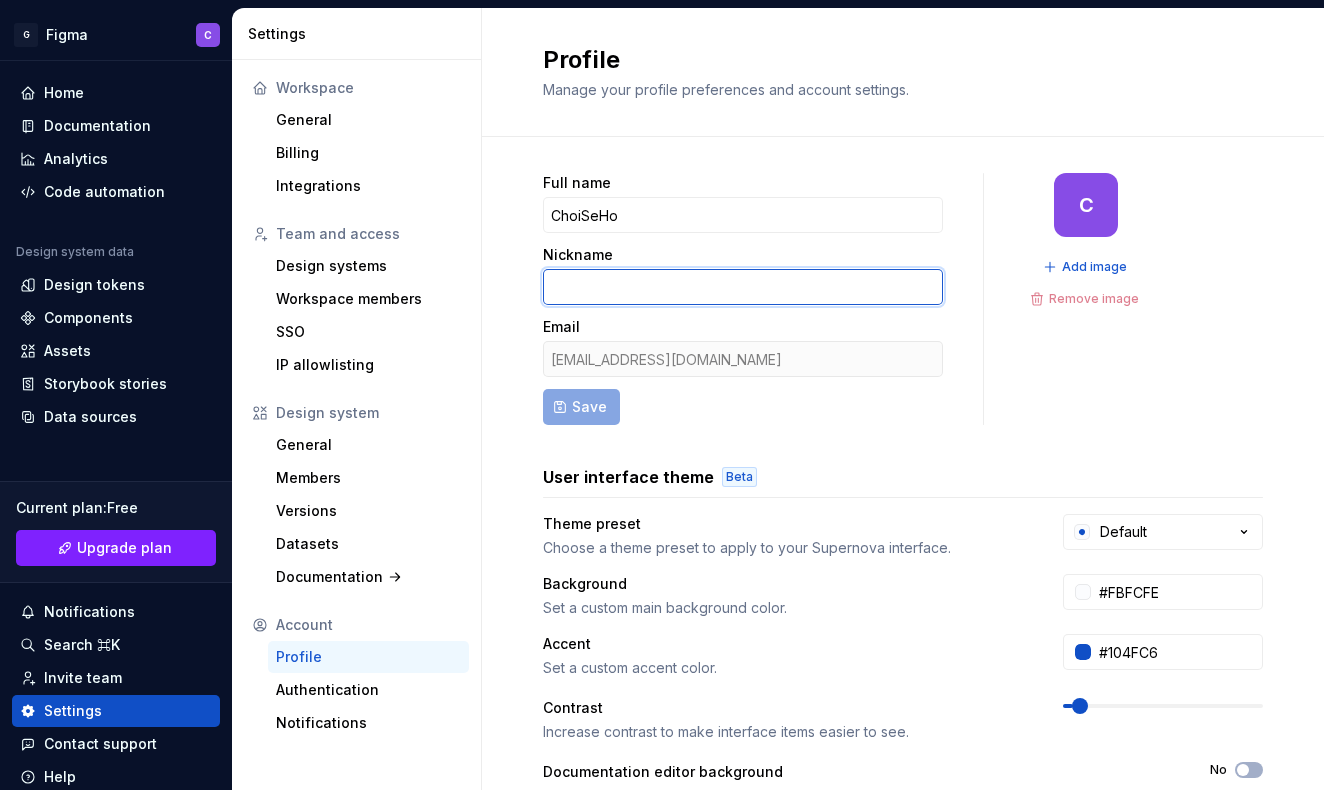 click on "Nickname" at bounding box center (743, 287) 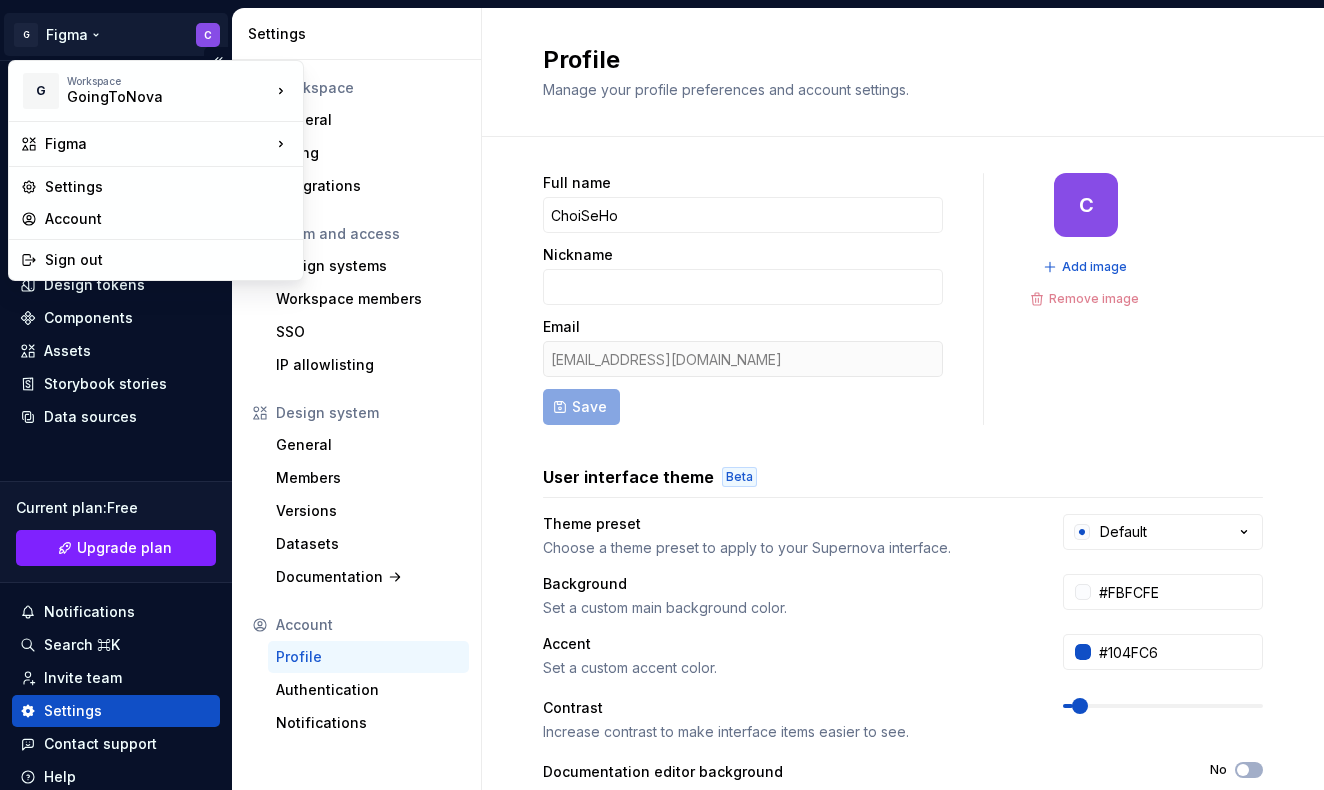 click on "G Figma C Home Documentation Analytics Code automation Design system data Design tokens Components Assets Storybook stories Data sources Current plan :  Free Upgrade plan Notifications Search ⌘K Invite team Settings Contact support Help Settings Workspace General Billing Integrations Team and access Design systems Workspace members SSO IP allowlisting Design system General Members Versions Datasets Documentation Account Profile Authentication Notifications Profile Manage your profile preferences and account settings. Full name [PERSON_NAME] Email [EMAIL_ADDRESS][DOMAIN_NAME] Save C Add image Remove image User interface theme Beta Theme preset Choose a theme preset to apply to your Supernova interface. Default Background Set a custom main background color. #FBFCFE Accent Set a custom accent color. #104FC6 Contrast Increase contrast to make interface items easier to see. Documentation editor background Always use a light background for the documentation editor. No Danger zone Permanently delete my account .   G" at bounding box center [662, 395] 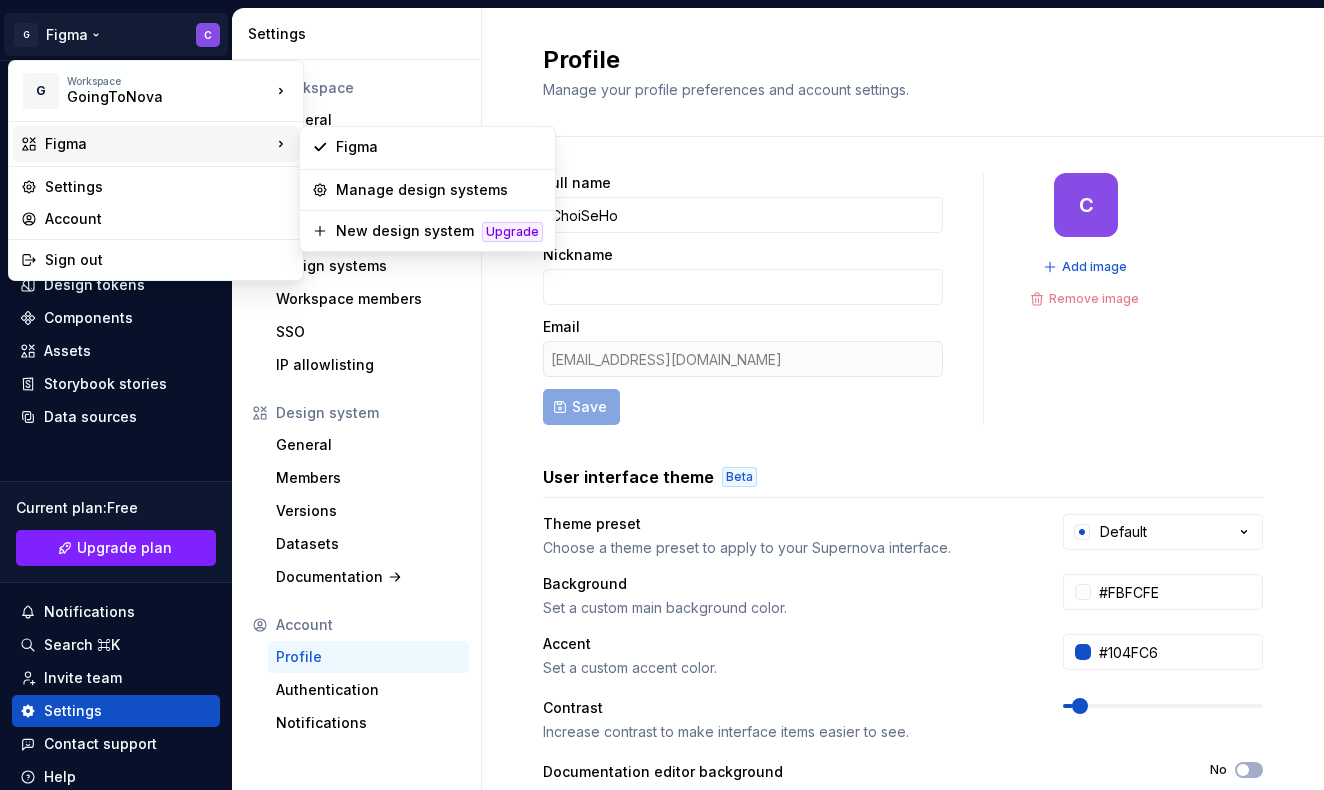 click on "Figma" at bounding box center (158, 144) 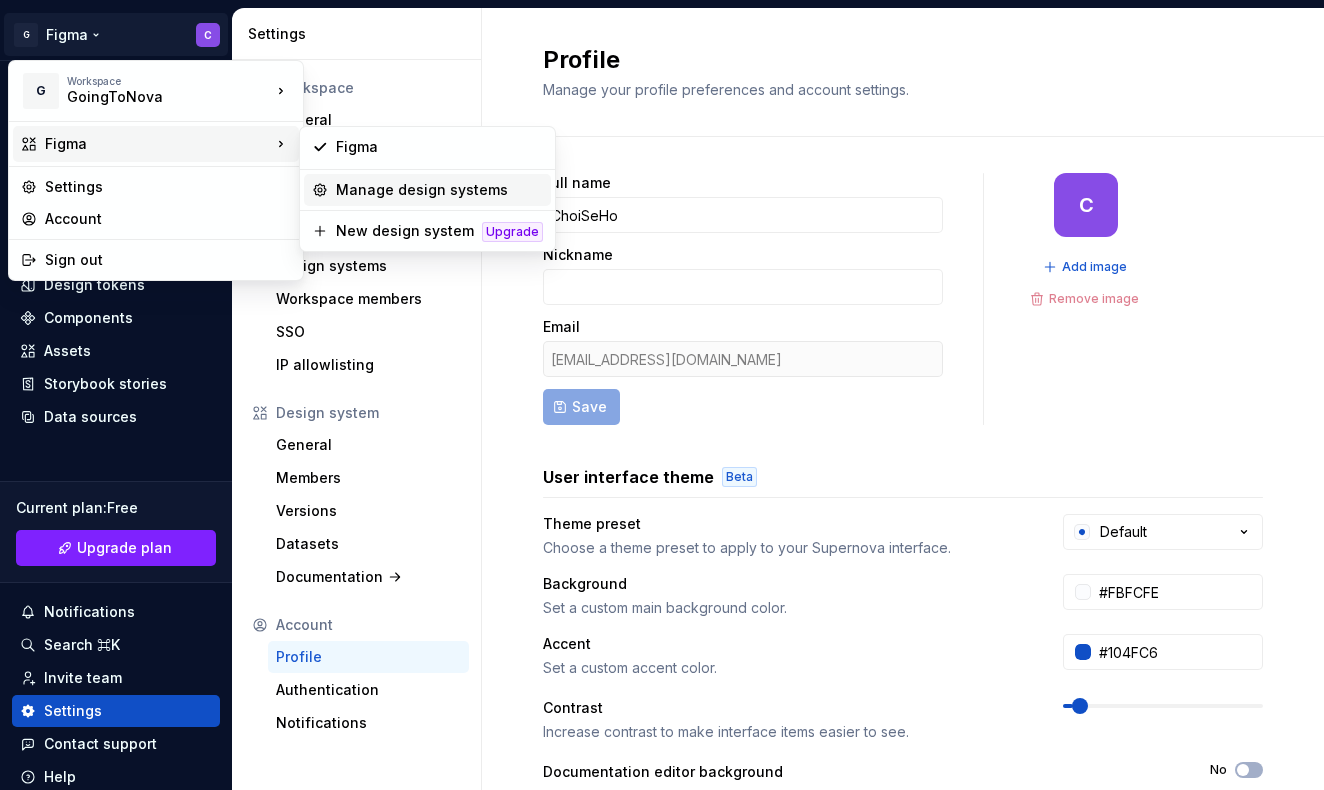 click on "Manage design systems" at bounding box center (439, 190) 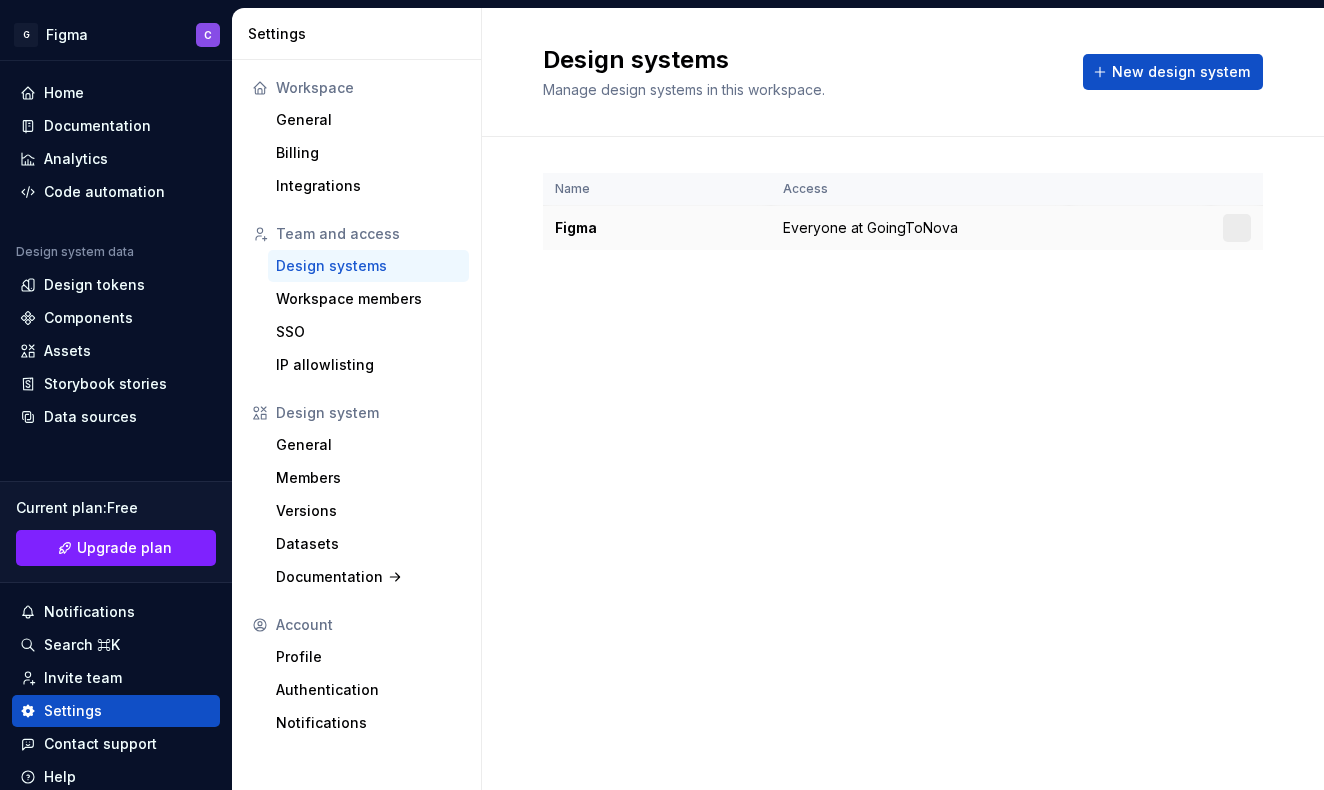 click on "Figma" at bounding box center (657, 228) 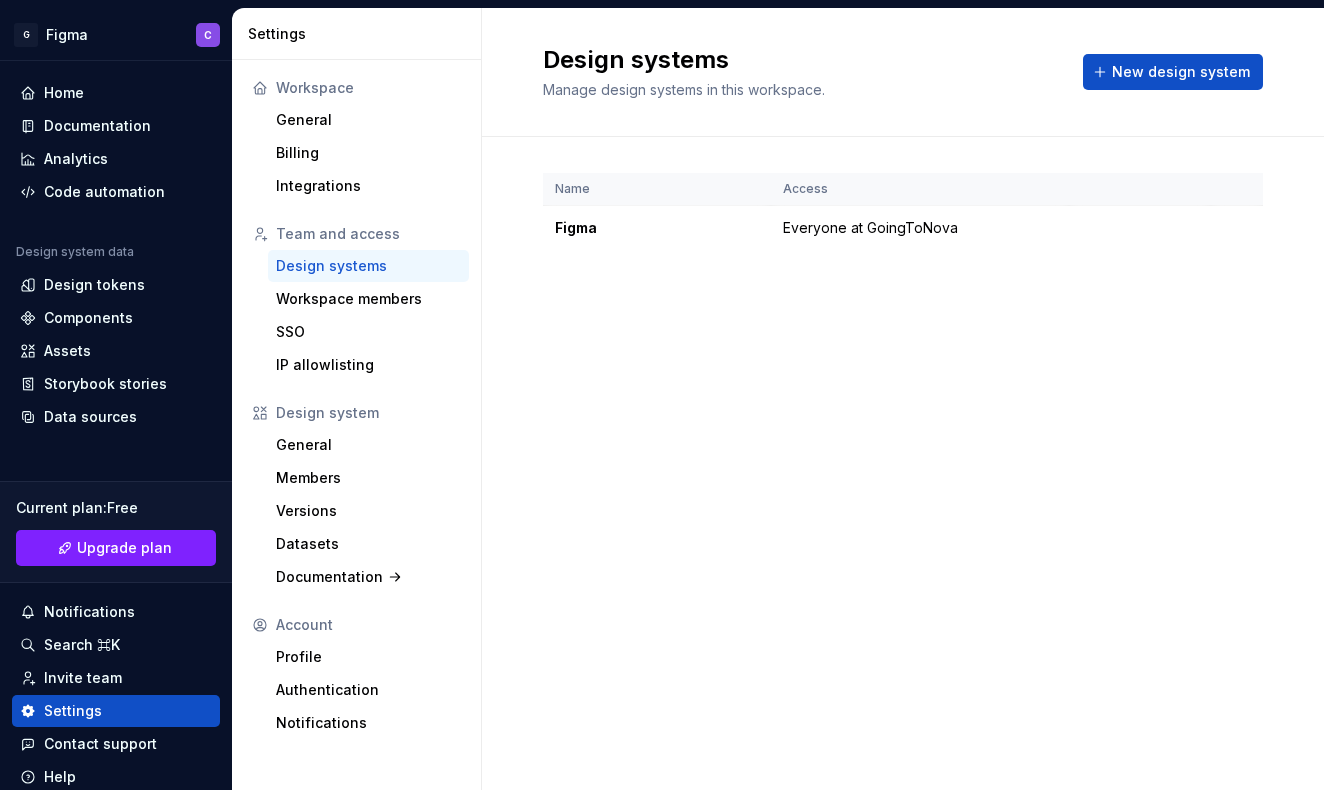 click on "Name Access Figma Everyone at GoingToNova" at bounding box center (903, 231) 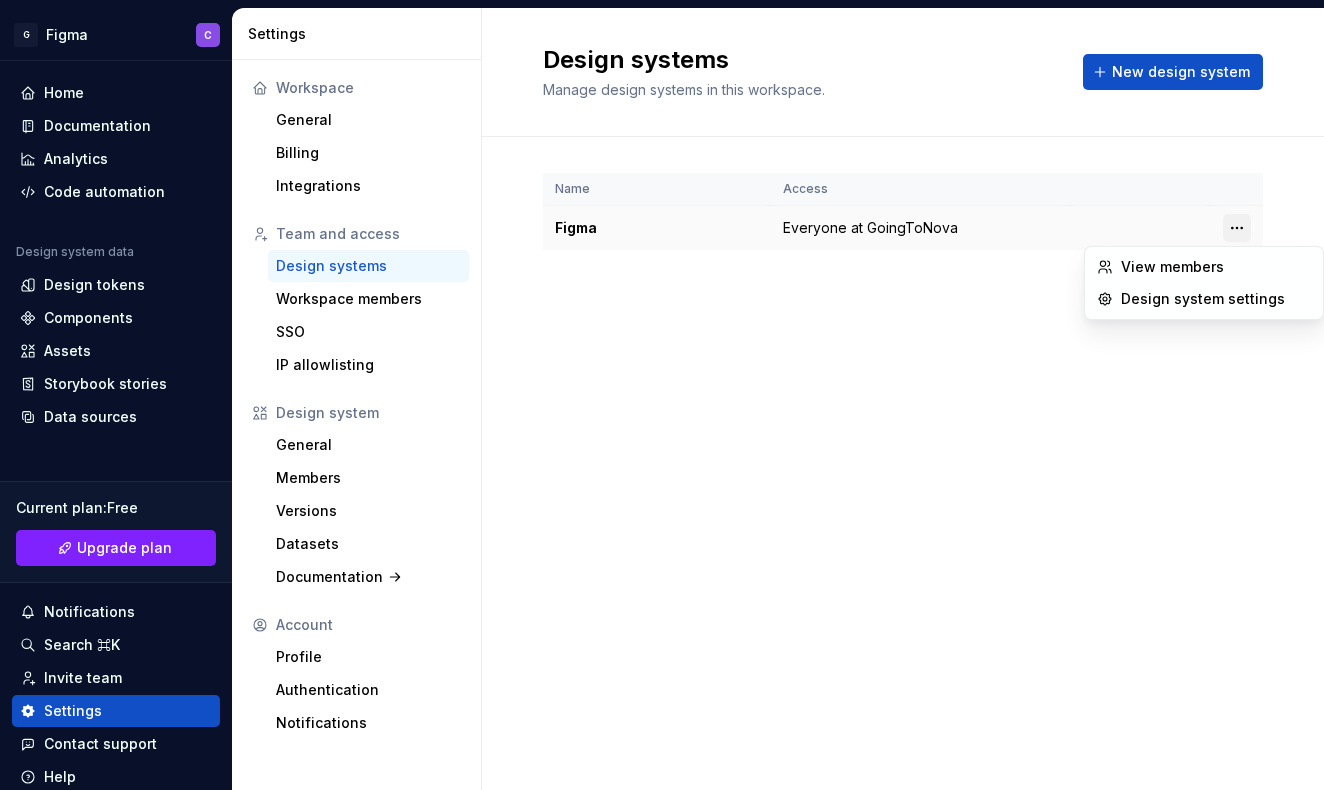 click on "G Figma C Home Documentation Analytics Code automation Design system data Design tokens Components Assets Storybook stories Data sources Current plan :  Free Upgrade plan Notifications Search ⌘K Invite team Settings Contact support Help Settings Workspace General Billing Integrations Team and access Design systems Workspace members SSO IP allowlisting Design system General Members Versions Datasets Documentation Account Profile Authentication Notifications Design systems Manage design systems in this workspace. New design system Name Access Figma Everyone at GoingToNova   View members Design system settings" at bounding box center [662, 395] 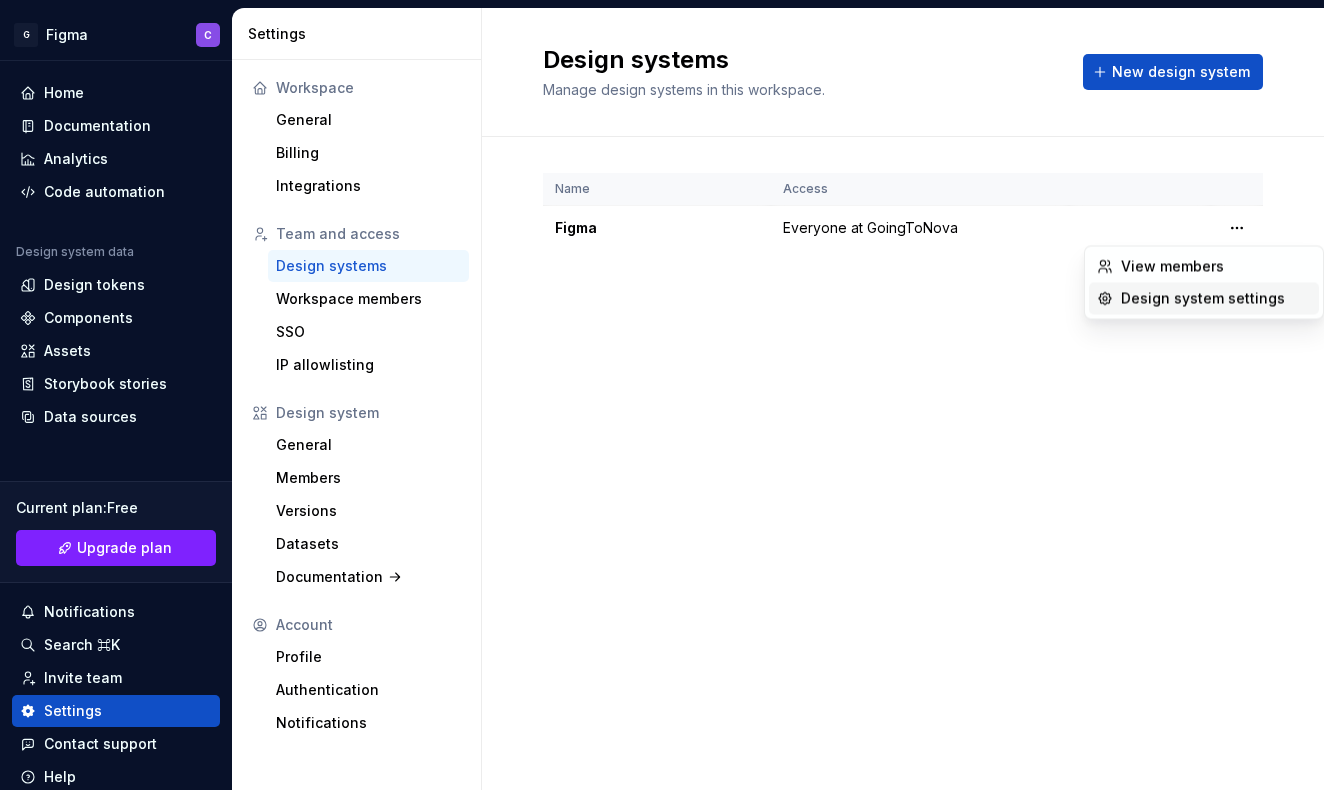 click on "Design system settings" at bounding box center (1216, 299) 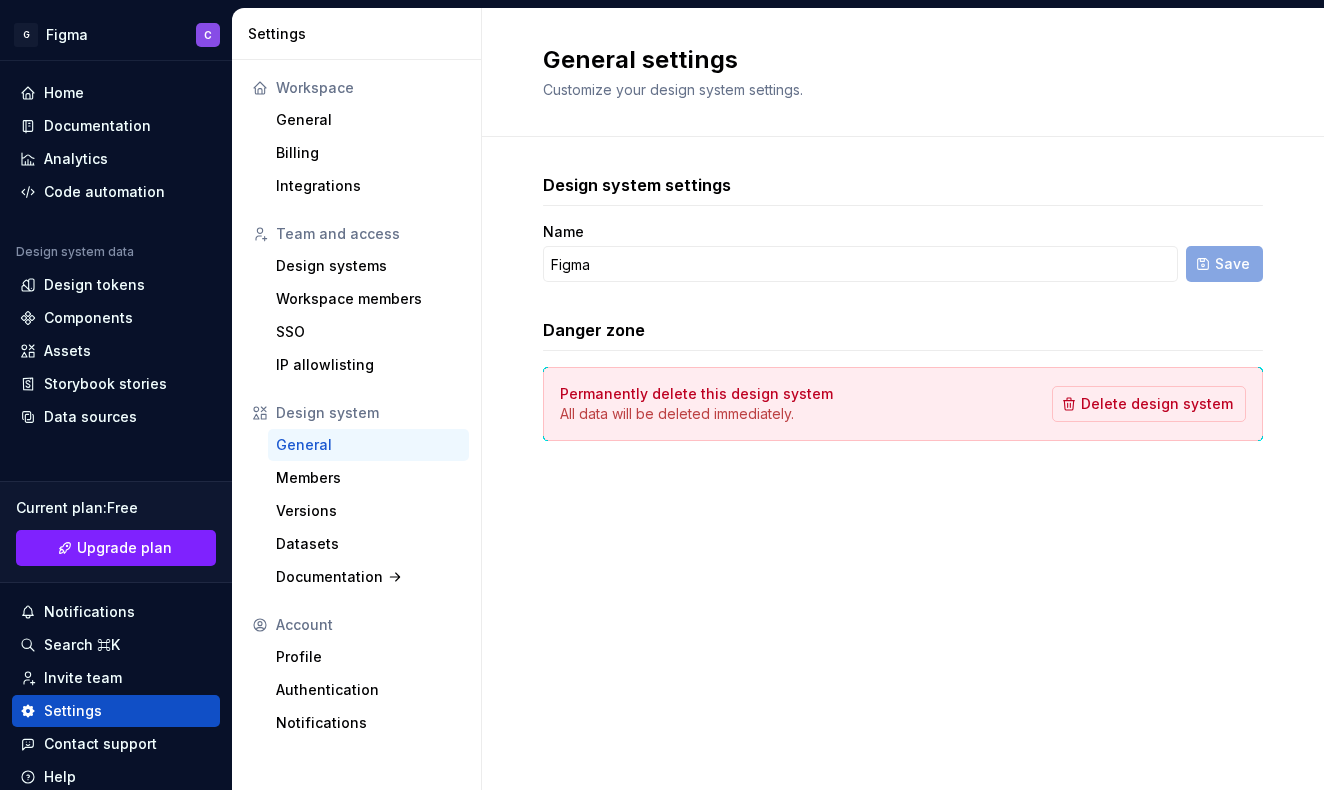 click on "Design system settings Name Figma Save Danger zone Permanently delete this design system All data will be deleted immediately. Delete design system" at bounding box center (903, 307) 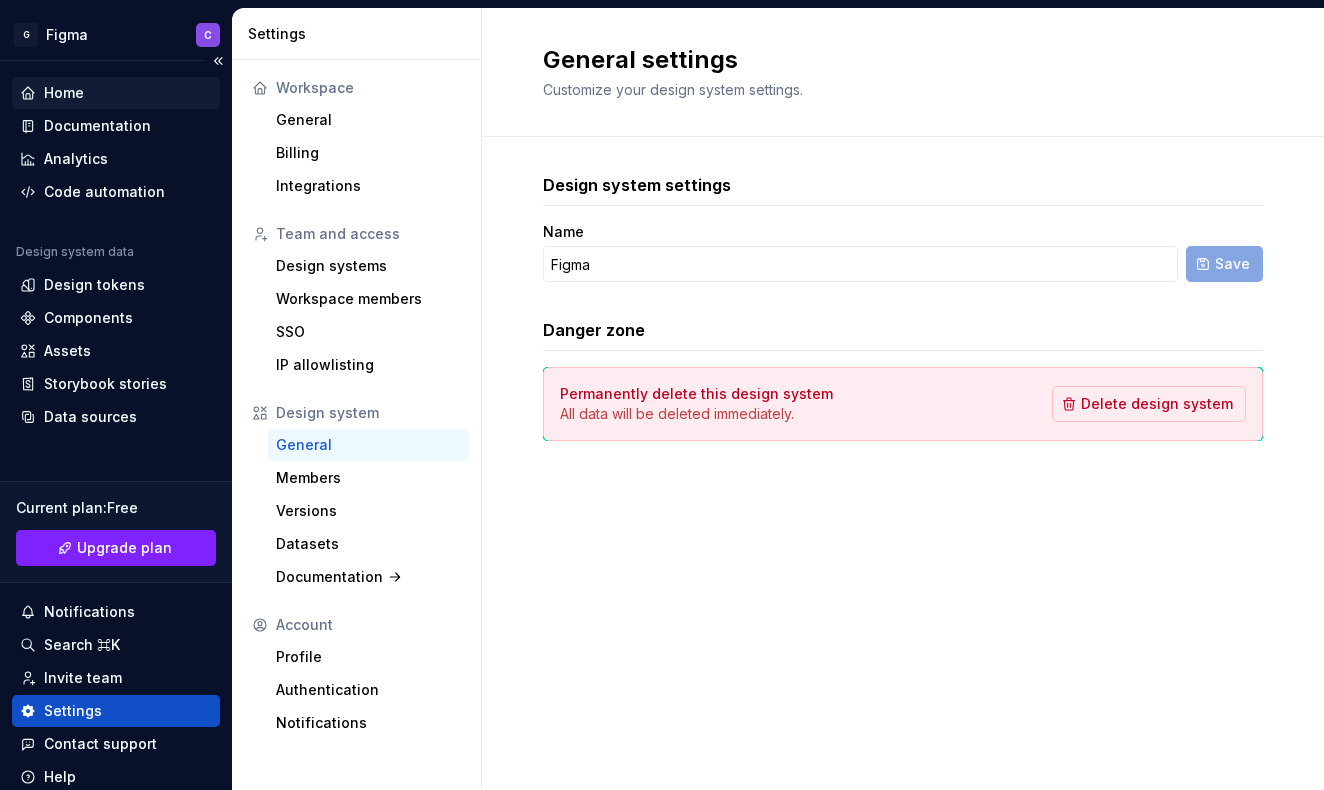 click on "Home" at bounding box center (64, 93) 